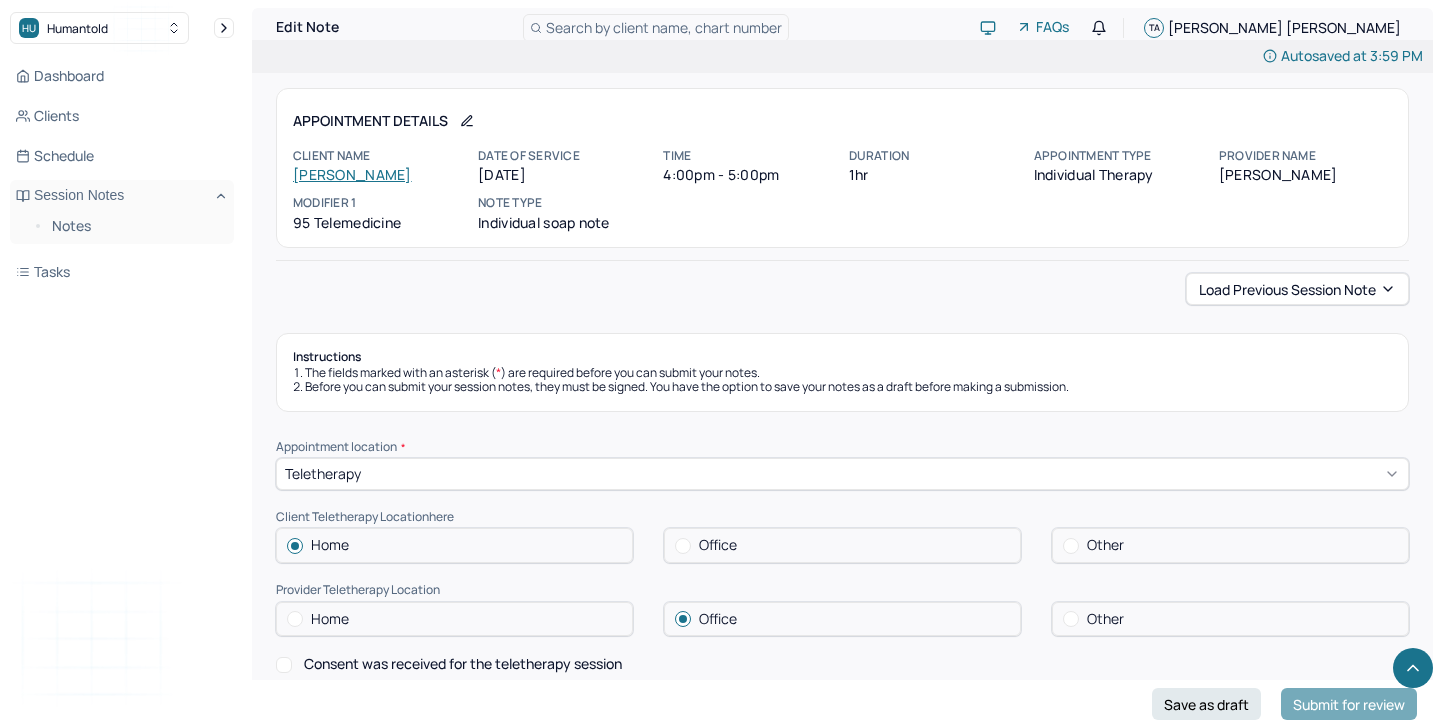 scroll, scrollTop: 853, scrollLeft: 0, axis: vertical 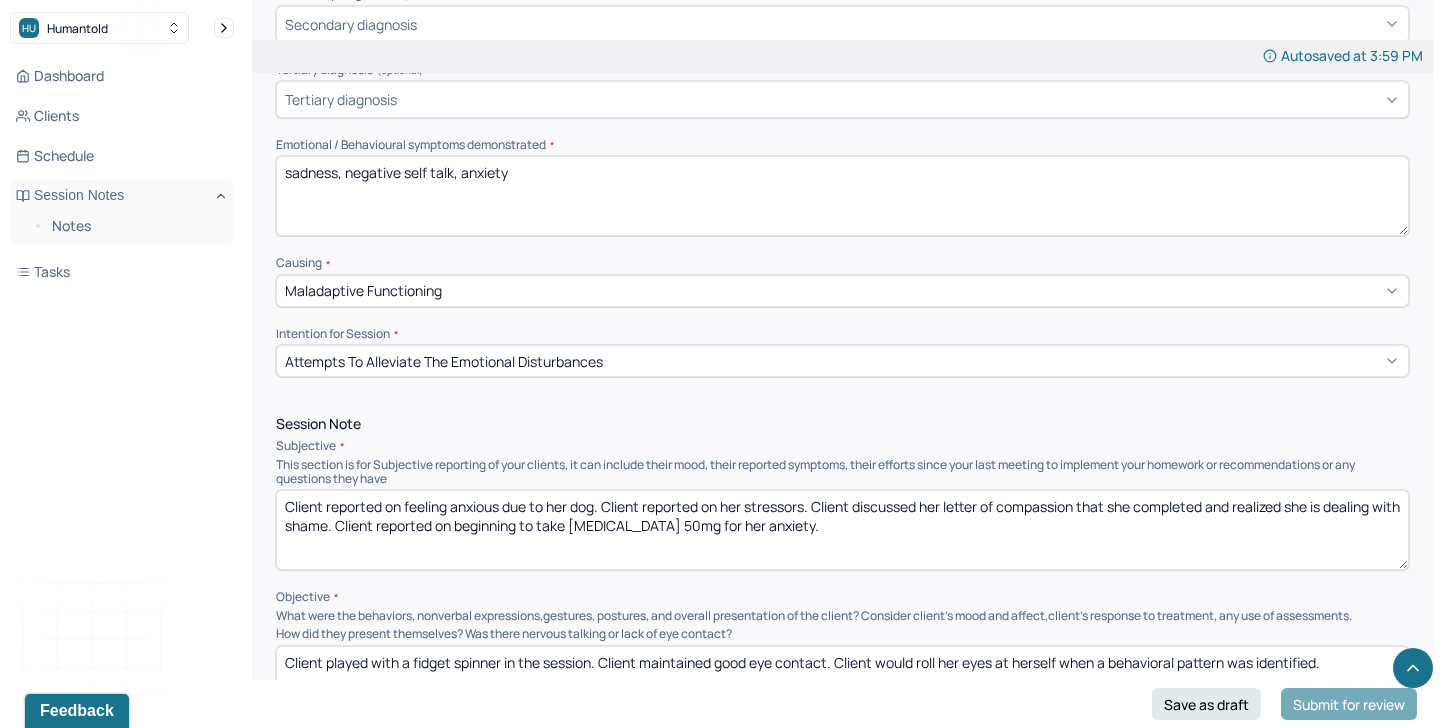 click on "sadness, negative self talk, anxiety" at bounding box center (842, 196) 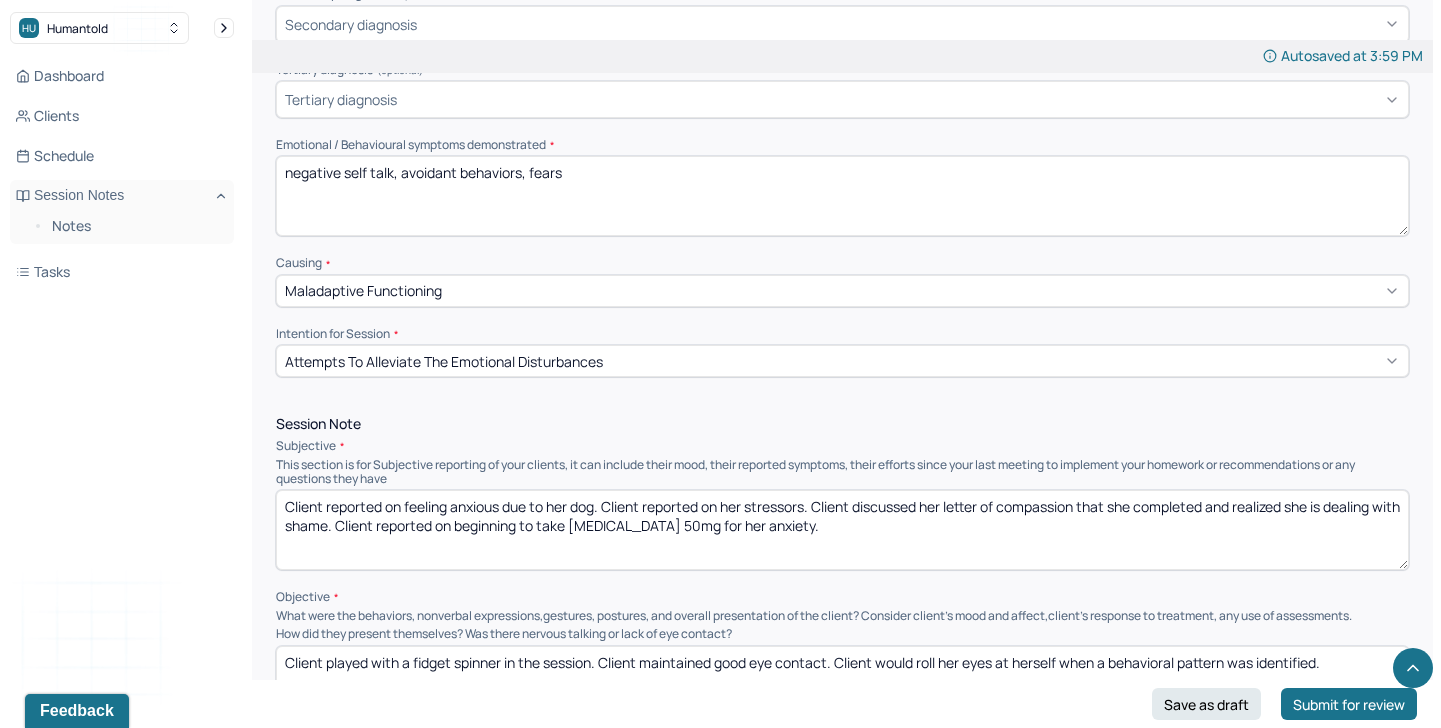 type on "negative self talk, avoidant behaviors, fears" 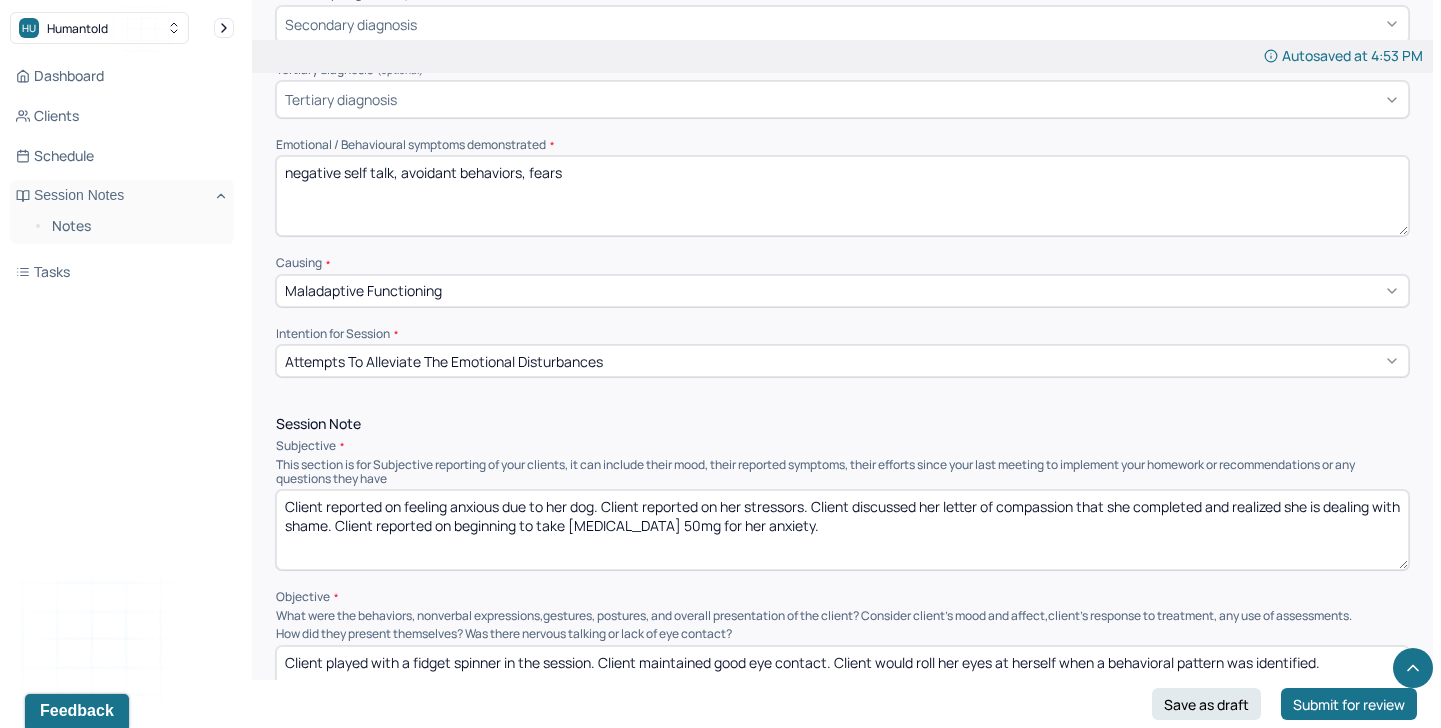 click on "Client reported on feeling anxious due to her dog. Client reported on her stressors. Client discussed her letter of compassion that she completed and realized she is dealing with shame. Client reported on beginning to take [MEDICAL_DATA] 50mg for her anxiety." at bounding box center [842, 530] 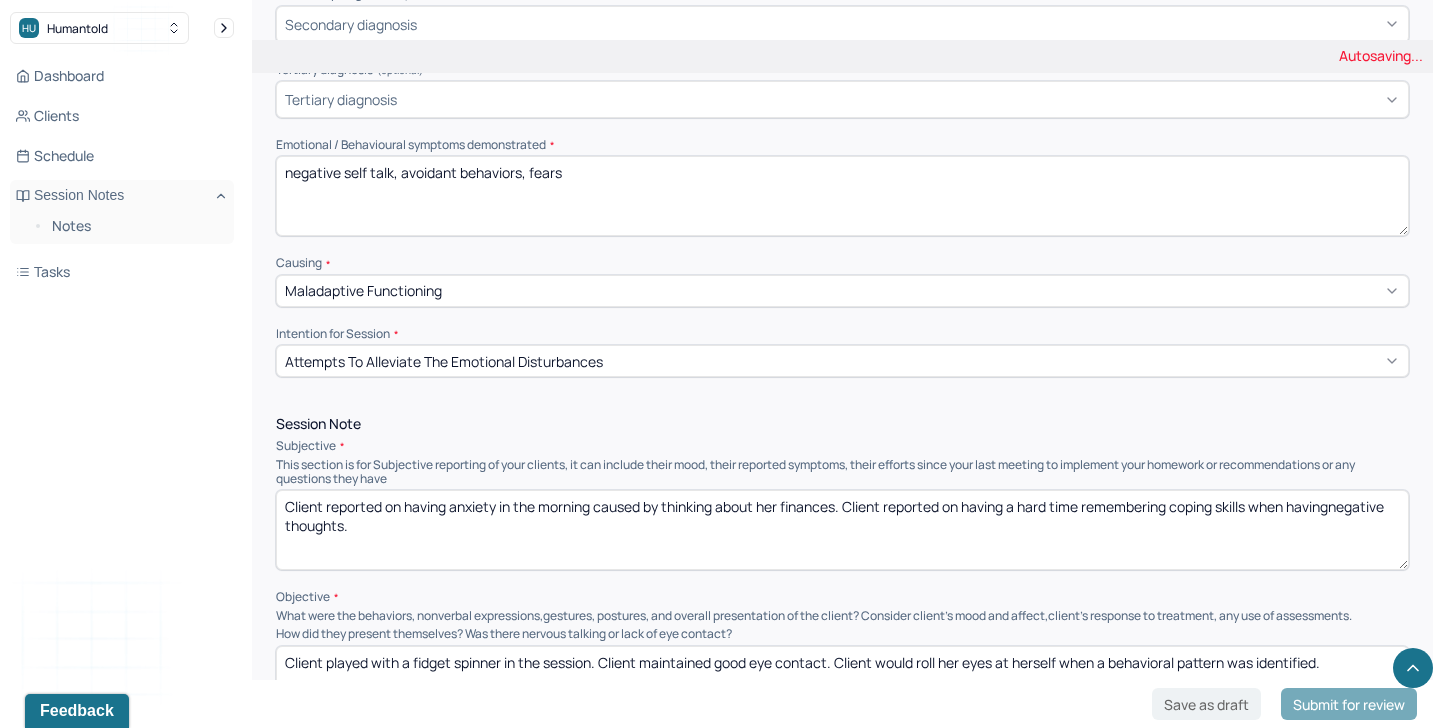 click on "Client reported on having anxiety in the morning caused by thinking about her finances. Client reported on having a hard time remembering coping skills when" at bounding box center [842, 530] 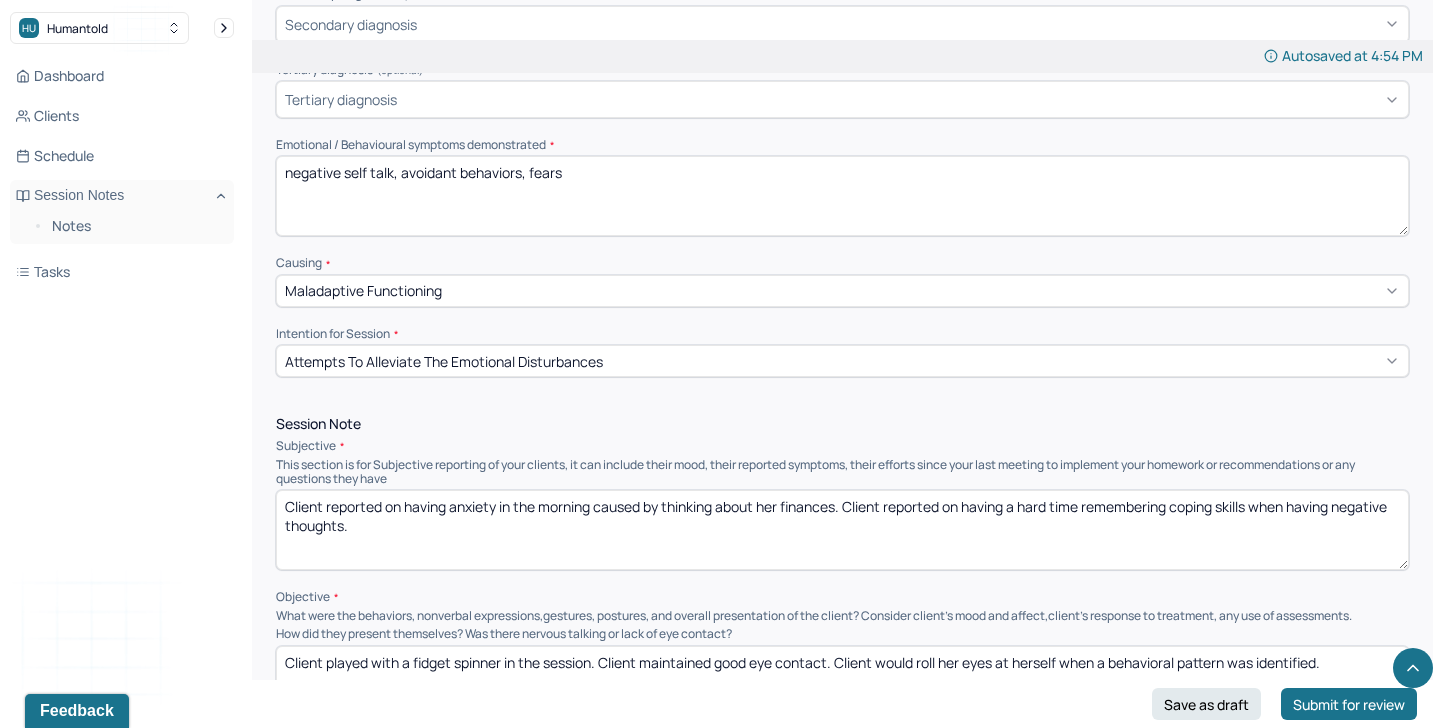 click on "Client reported on having anxiety in the morning caused by thinking about her finances. Client reported on having a hard time remembering coping skills when havingnegative thoughts." at bounding box center [842, 530] 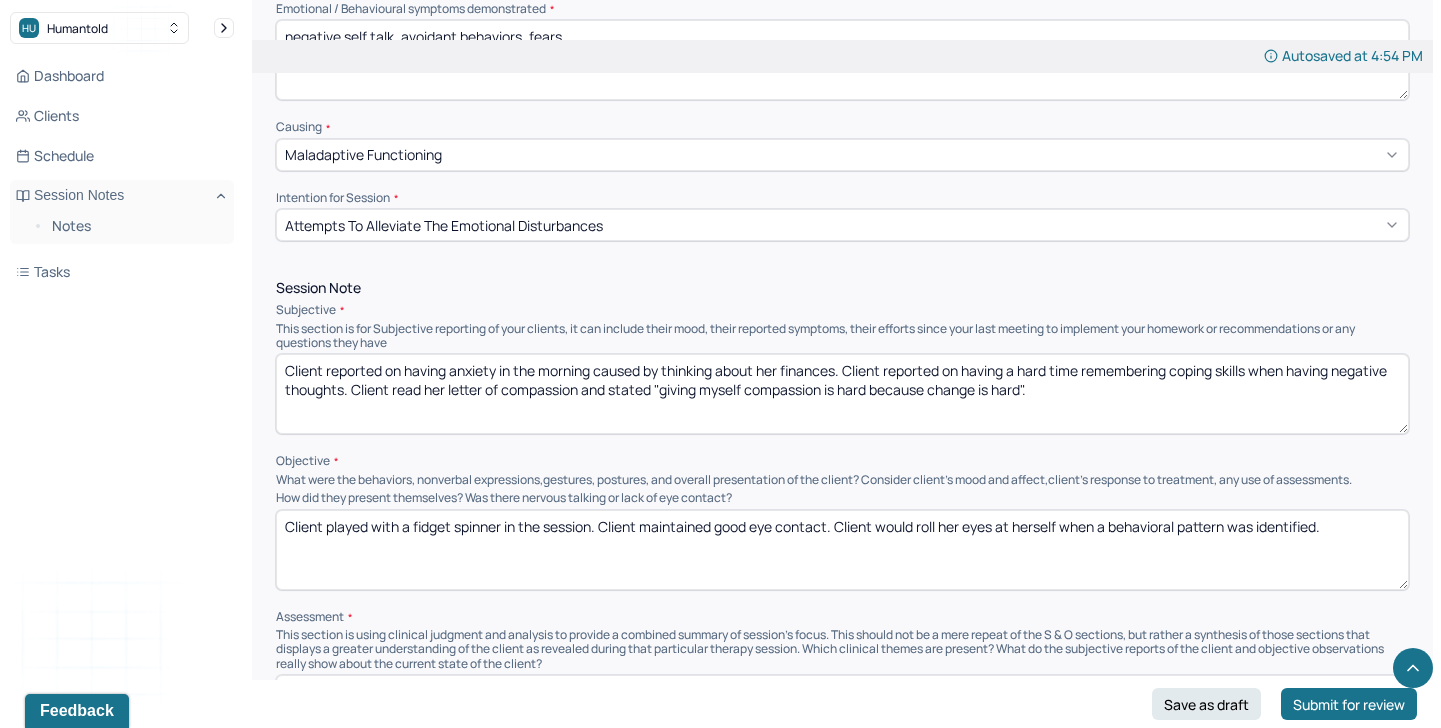 scroll, scrollTop: 1098, scrollLeft: 0, axis: vertical 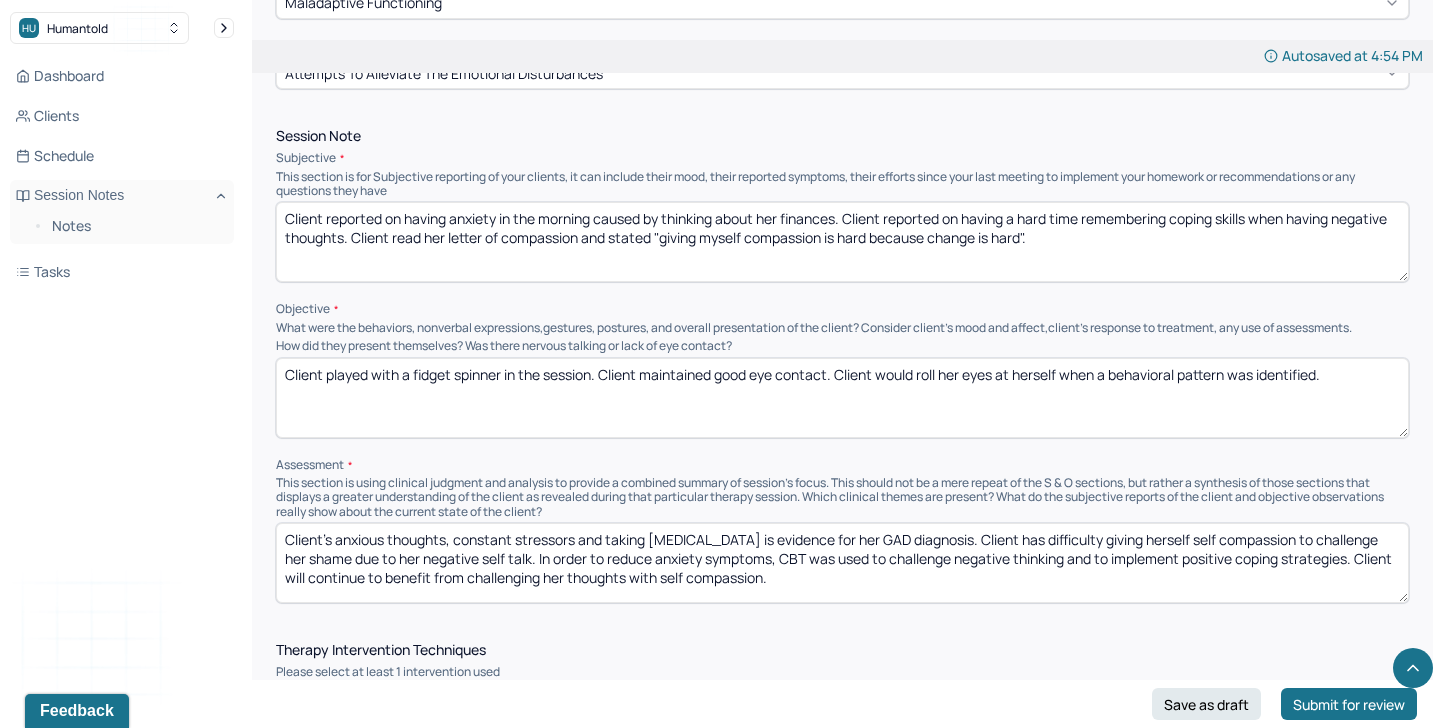 type on "Client reported on having anxiety in the morning caused by thinking about her finances. Client reported on having a hard time remembering coping skills when having negative thoughts. Client read her letter of compassion and stated "giving myself compassion is hard because change is hard"." 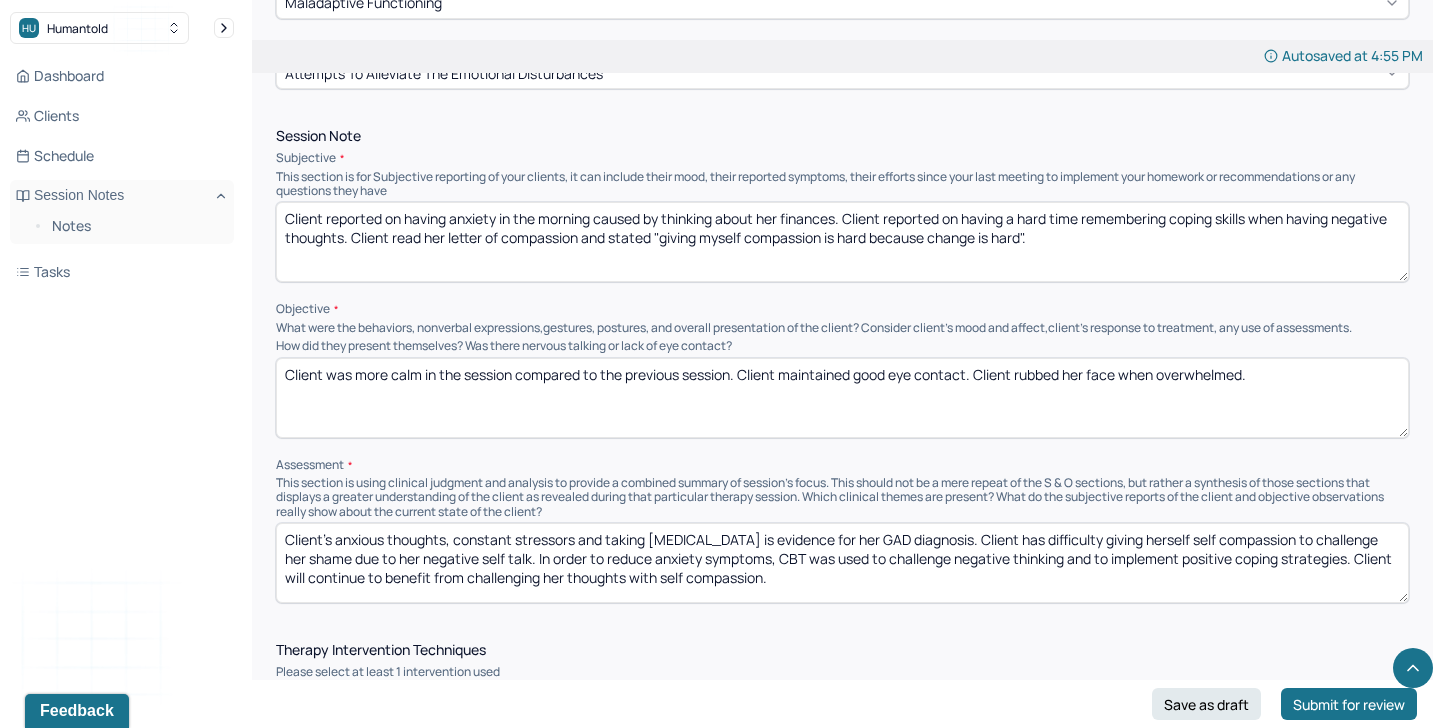 type on "Client was more calm in the session compared to the previous session. Client maintained good eye contact. Client rubbed her face when overwhelmed." 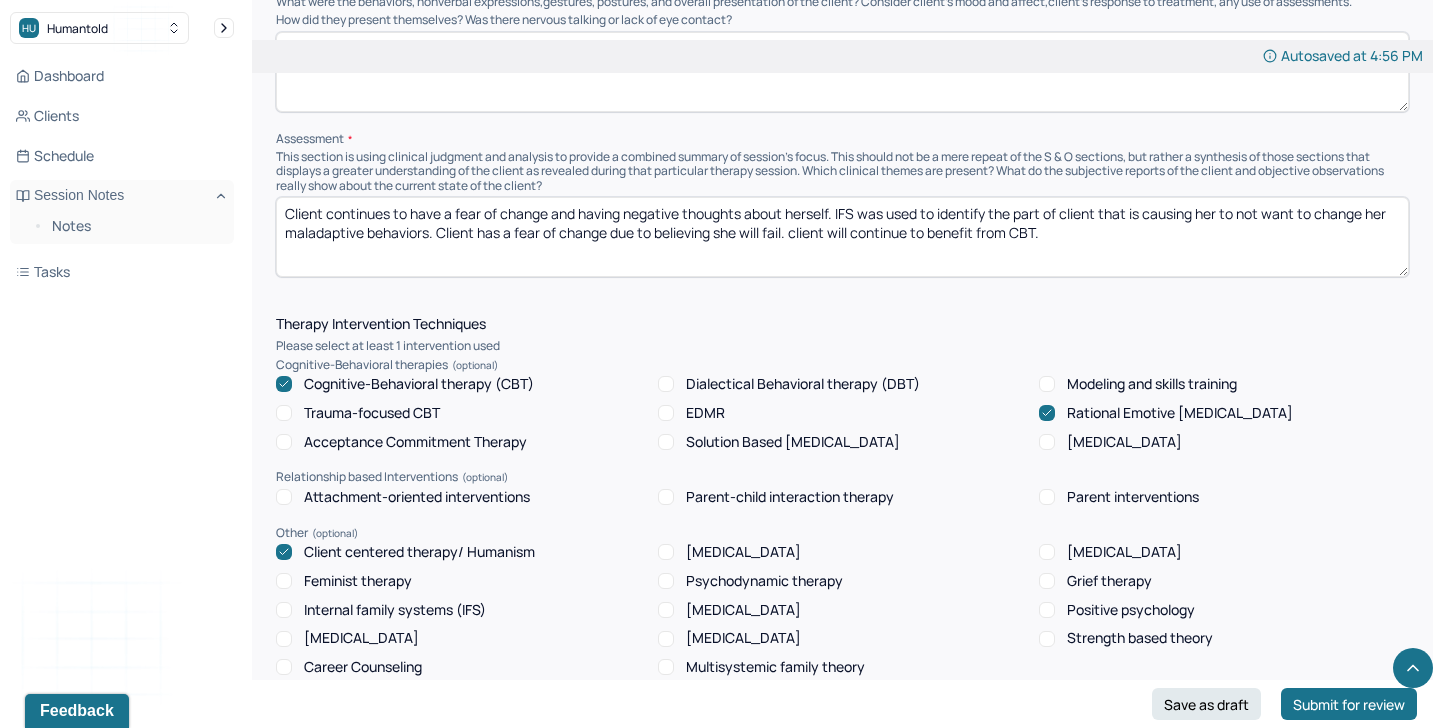 scroll, scrollTop: 1454, scrollLeft: 0, axis: vertical 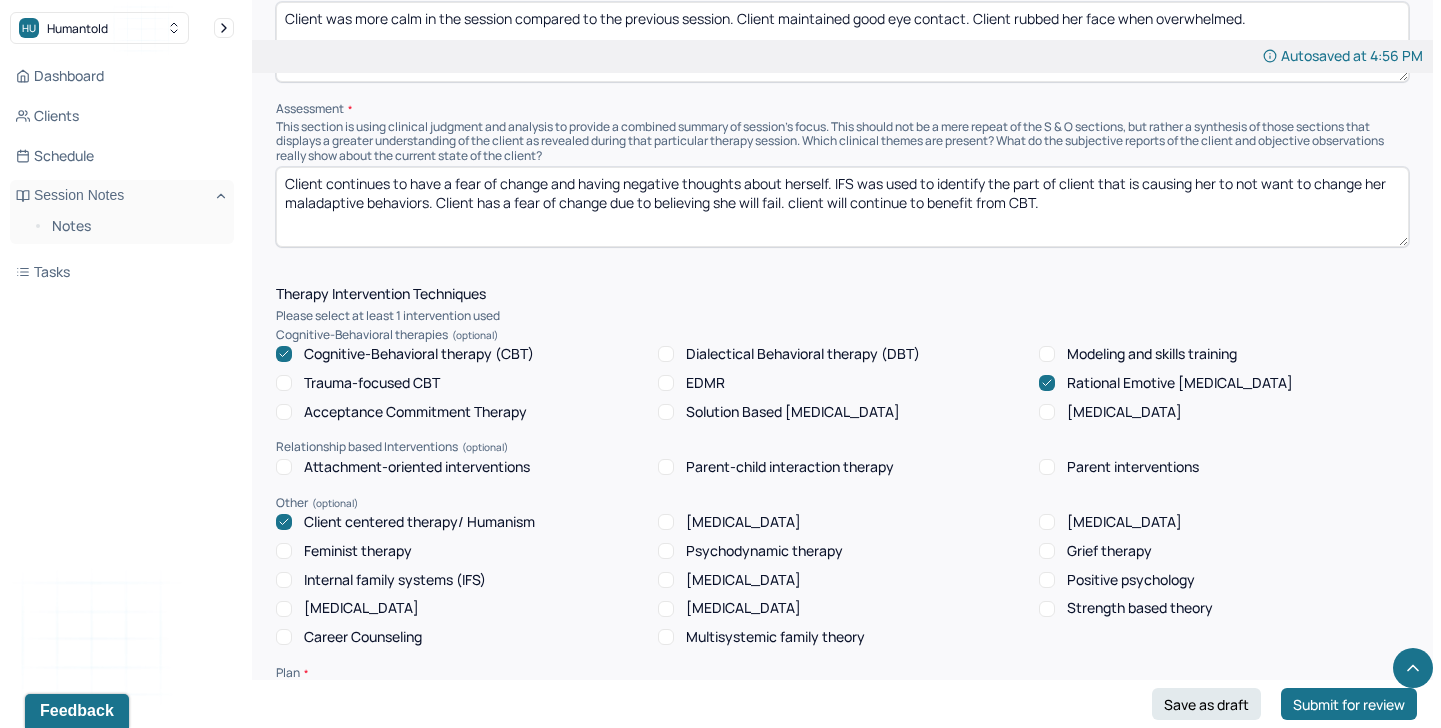 type on "Client continues to have a fear of change and having negative thoughts about herself. IFS was used to identify the part of client that is causing her to not want to change her maladaptive behaviors. Client has a fear of change due to believing she will fail. client will continue to benefit from CBT." 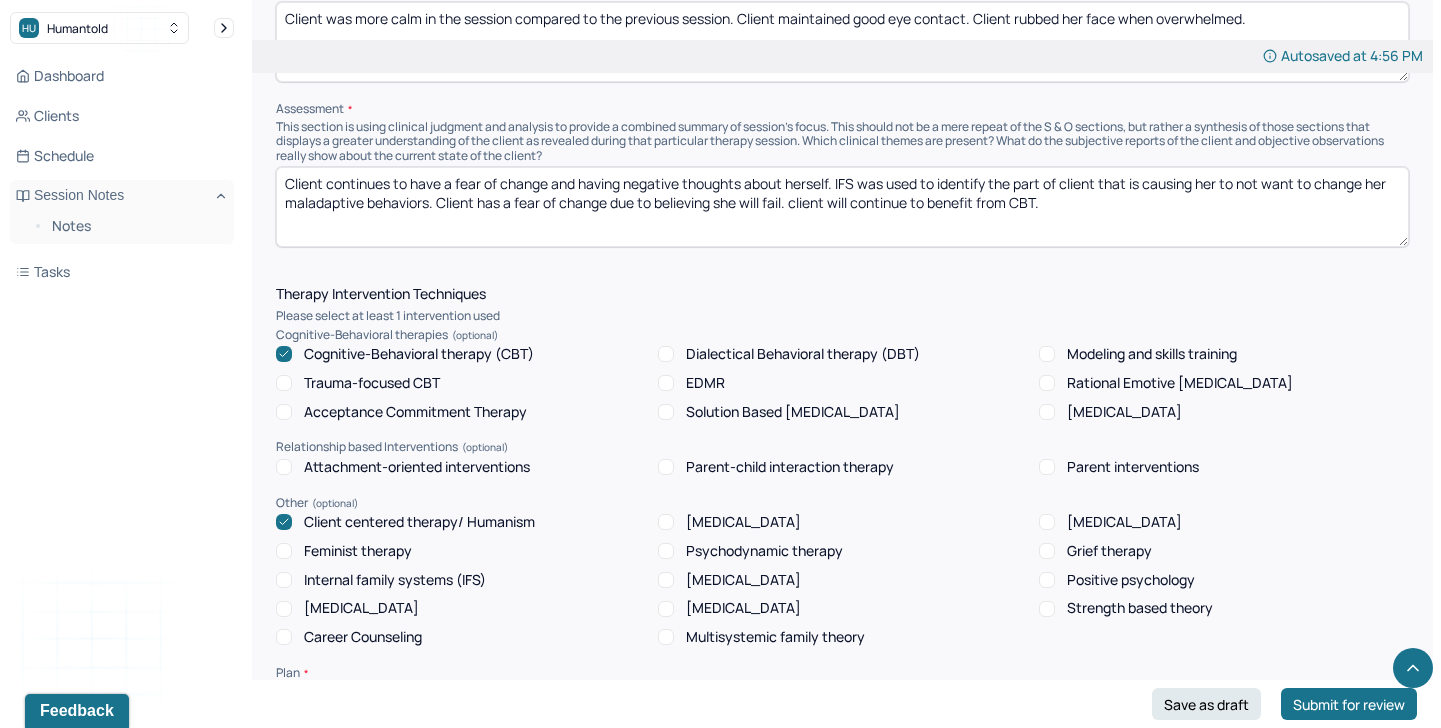 click on "Client continues to have a fear of change and having negative thoughts about herself. IFS was used to identify the part of client that is causing her to not want to change her maladaptive behaviors. Client has a fear of change due to believing she will fail. client will continue to benefit from CBT." at bounding box center (842, 207) 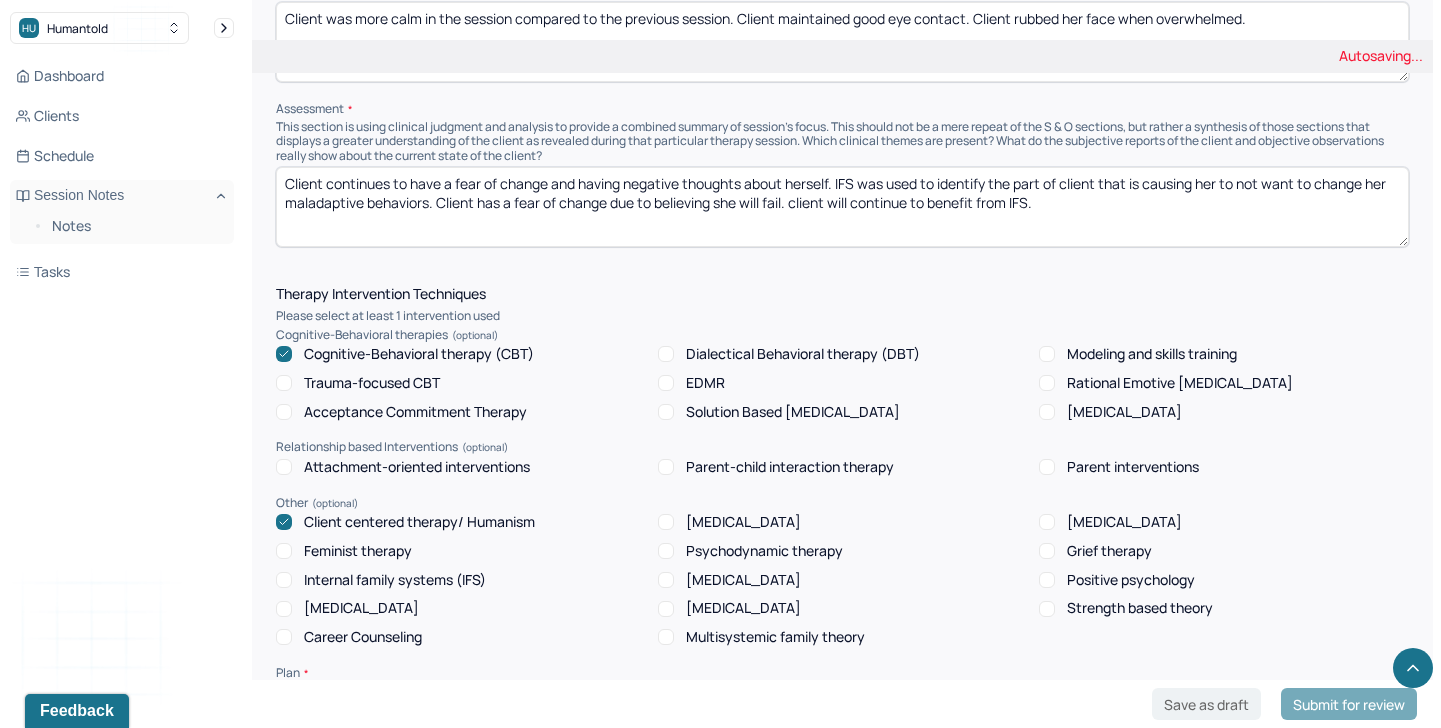 type on "Client continues to have a fear of change and having negative thoughts about herself. IFS was used to identify the part of client that is causing her to not want to change her maladaptive behaviors. Client has a fear of change due to believing she will fail. client will continue to benefit from IFS." 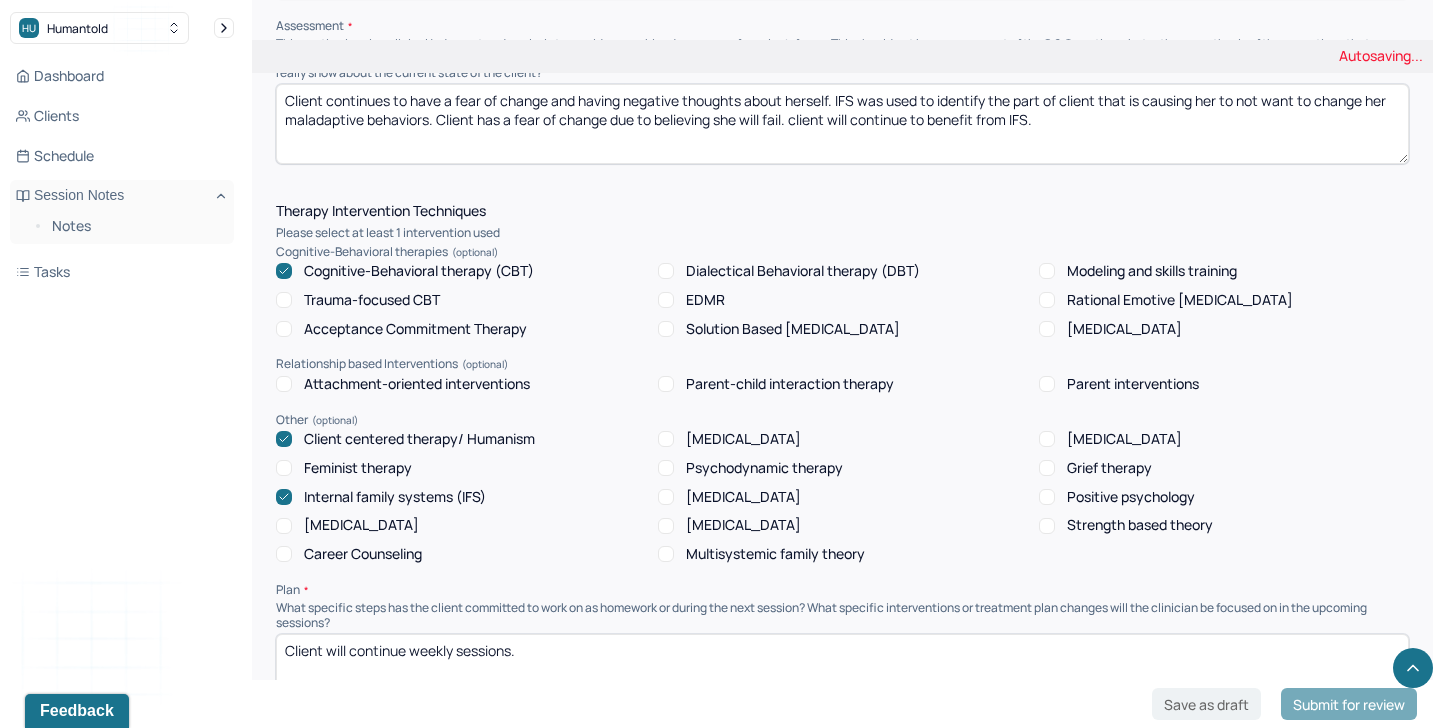 scroll, scrollTop: 1696, scrollLeft: 0, axis: vertical 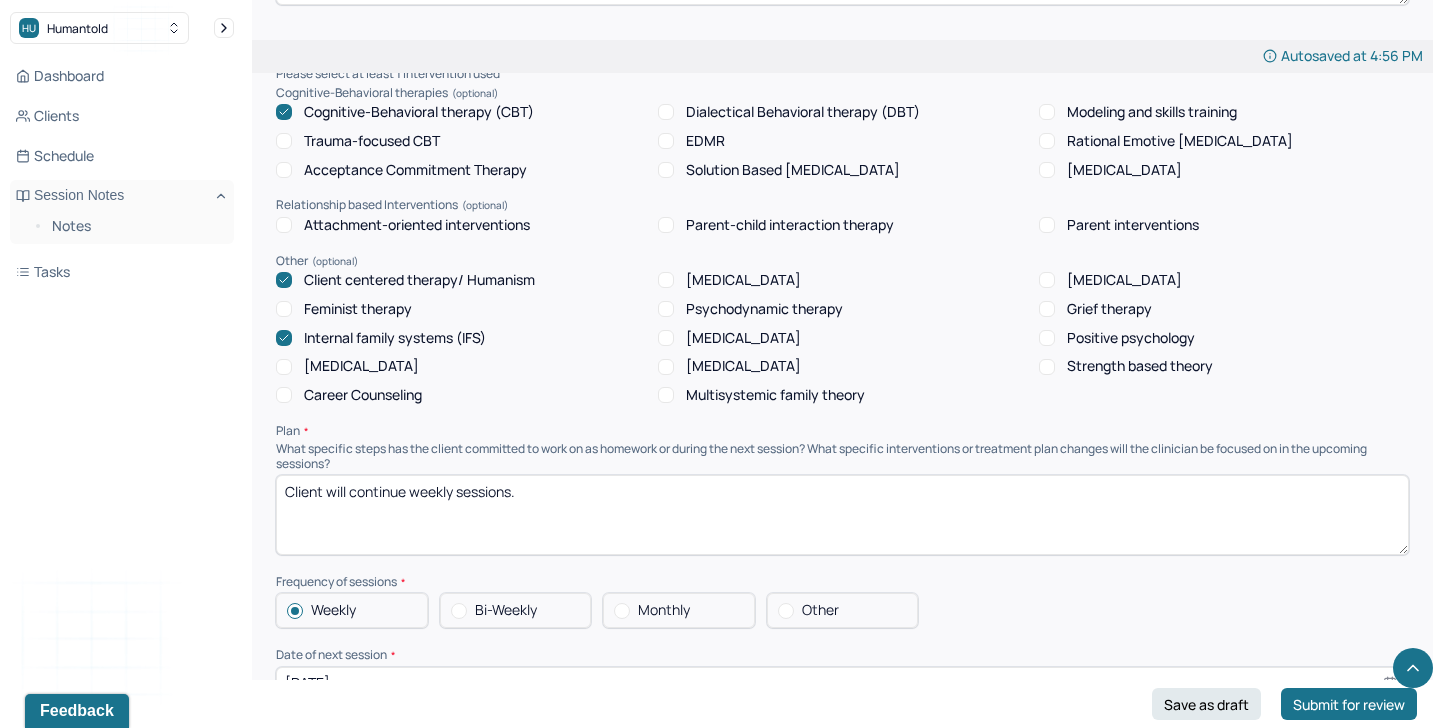 click on "Client will continue weekly sessions." at bounding box center (842, 515) 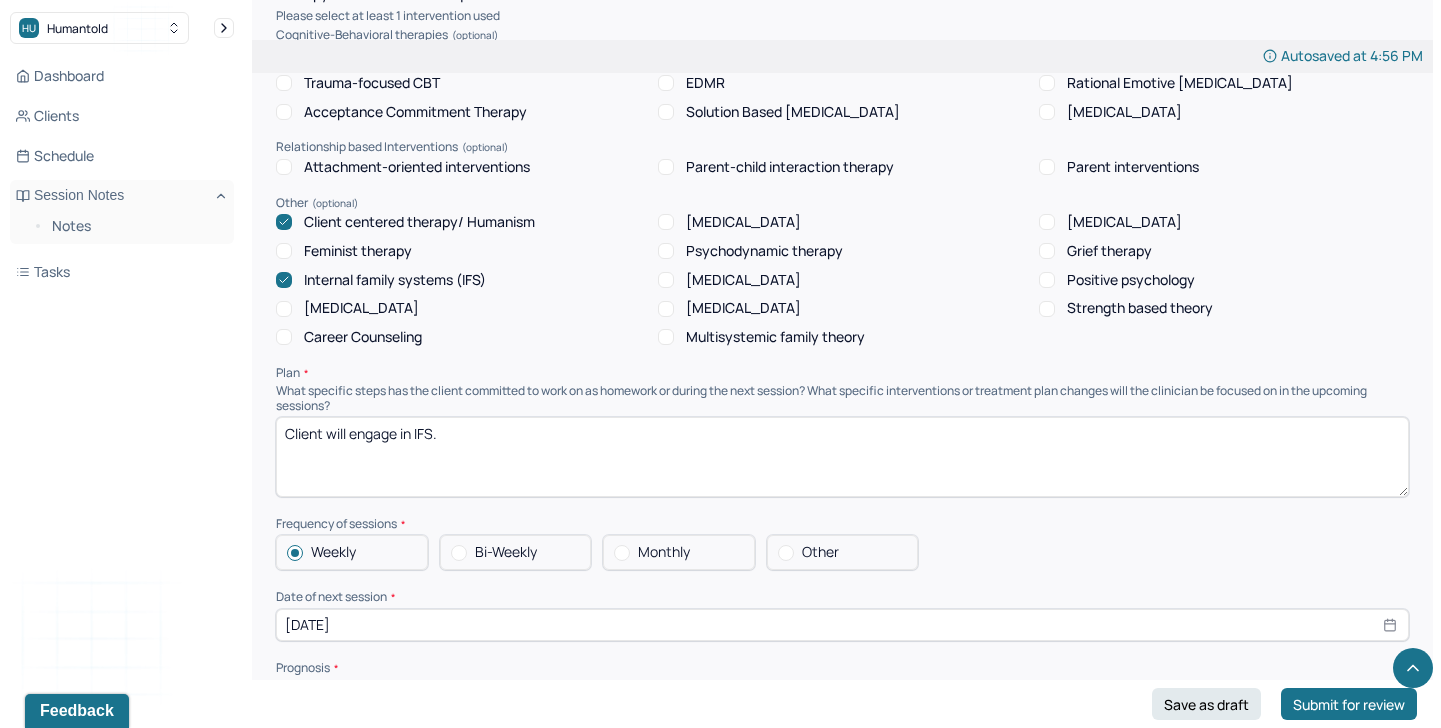 scroll, scrollTop: 1881, scrollLeft: 0, axis: vertical 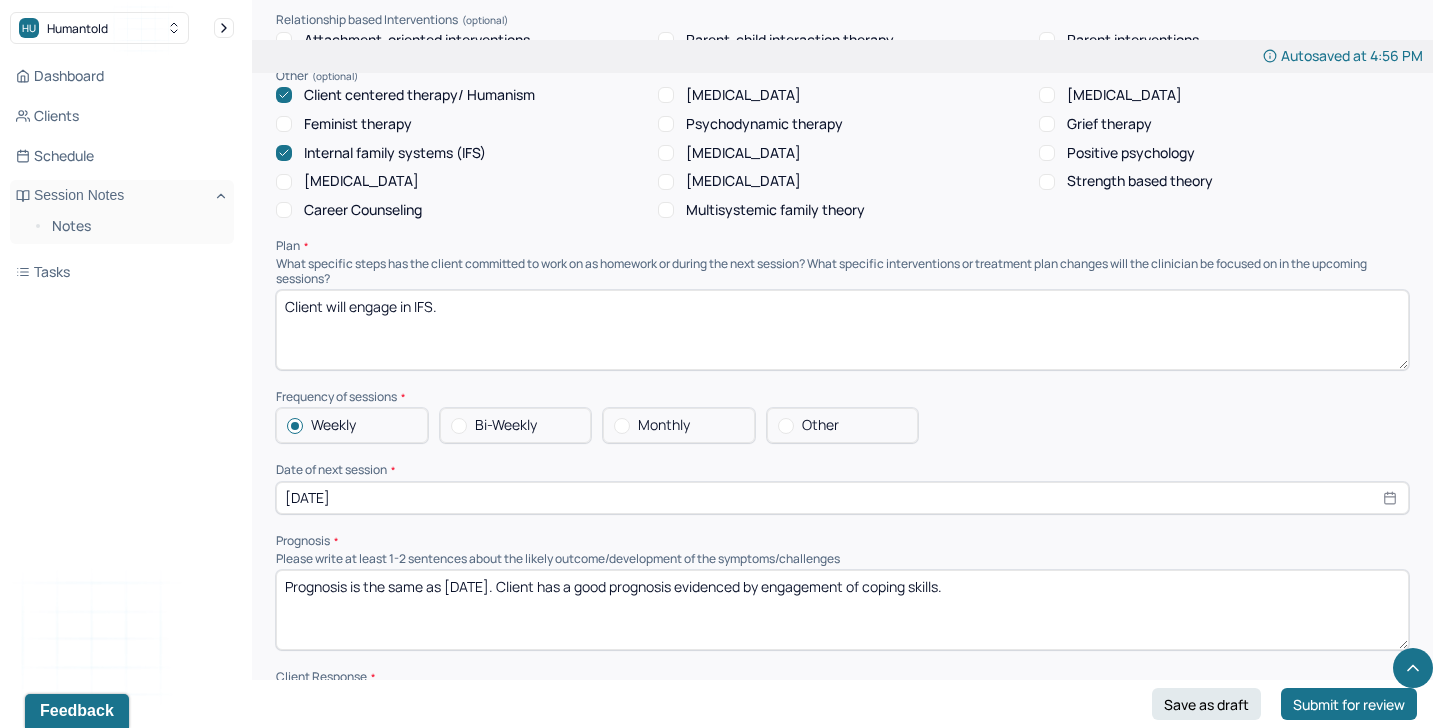type on "Client will engage in IFS." 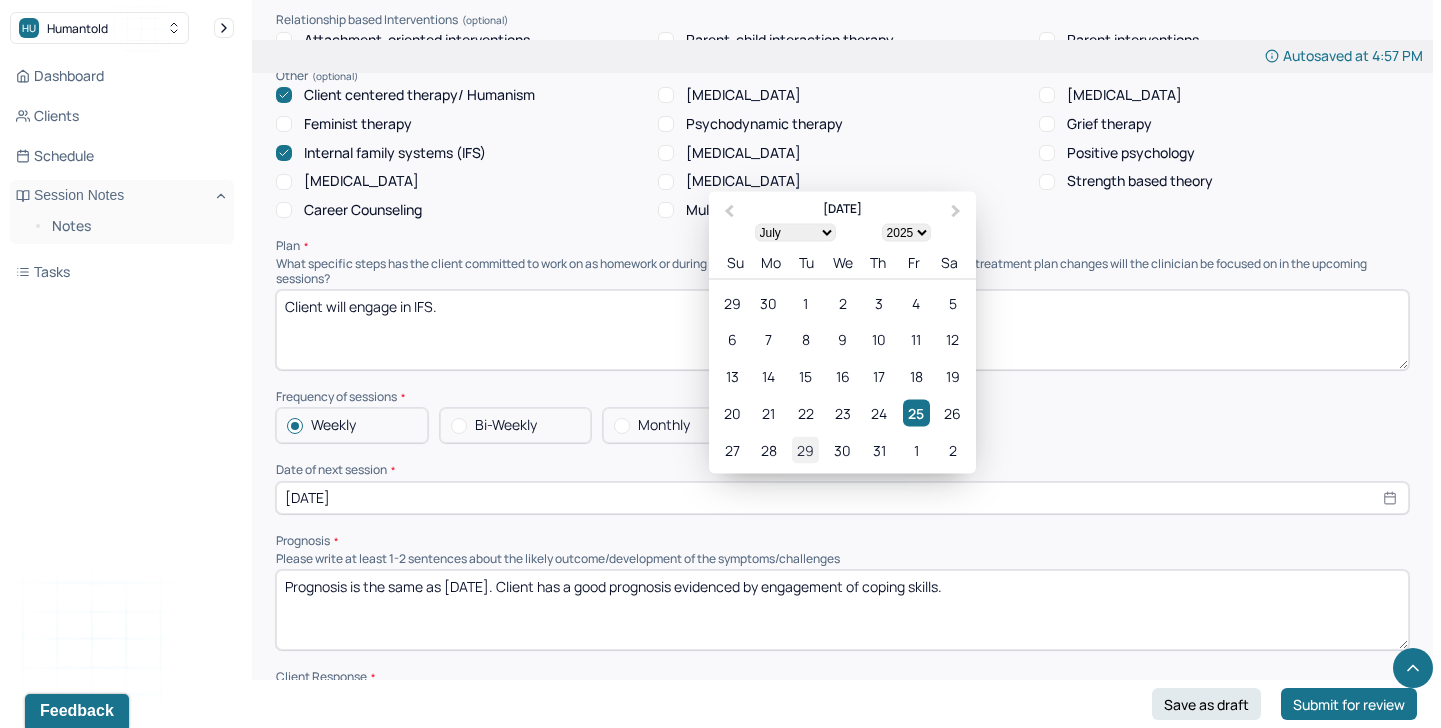 click on "29" at bounding box center (805, 449) 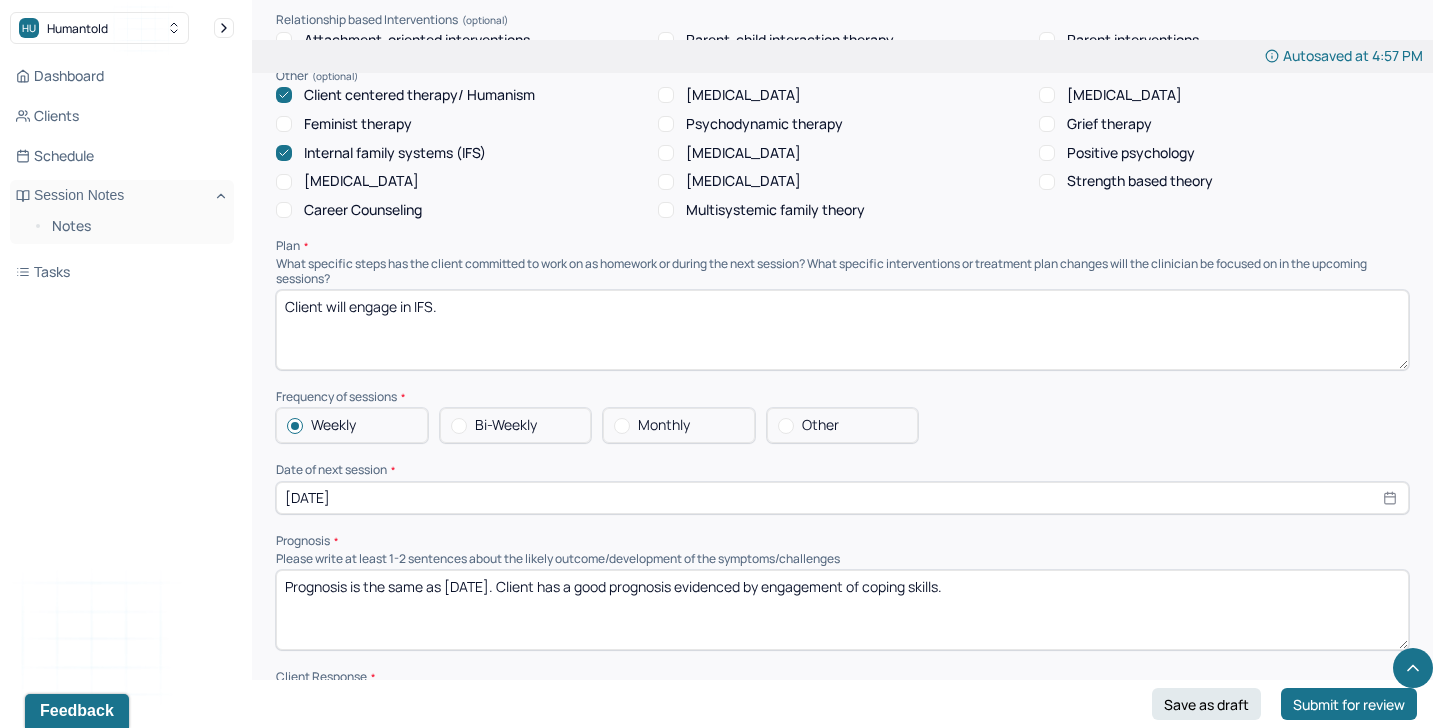click on "Prognosis is the same as [DATE]. Client has a good prognosis evidenced by engagement of coping skills." at bounding box center (842, 610) 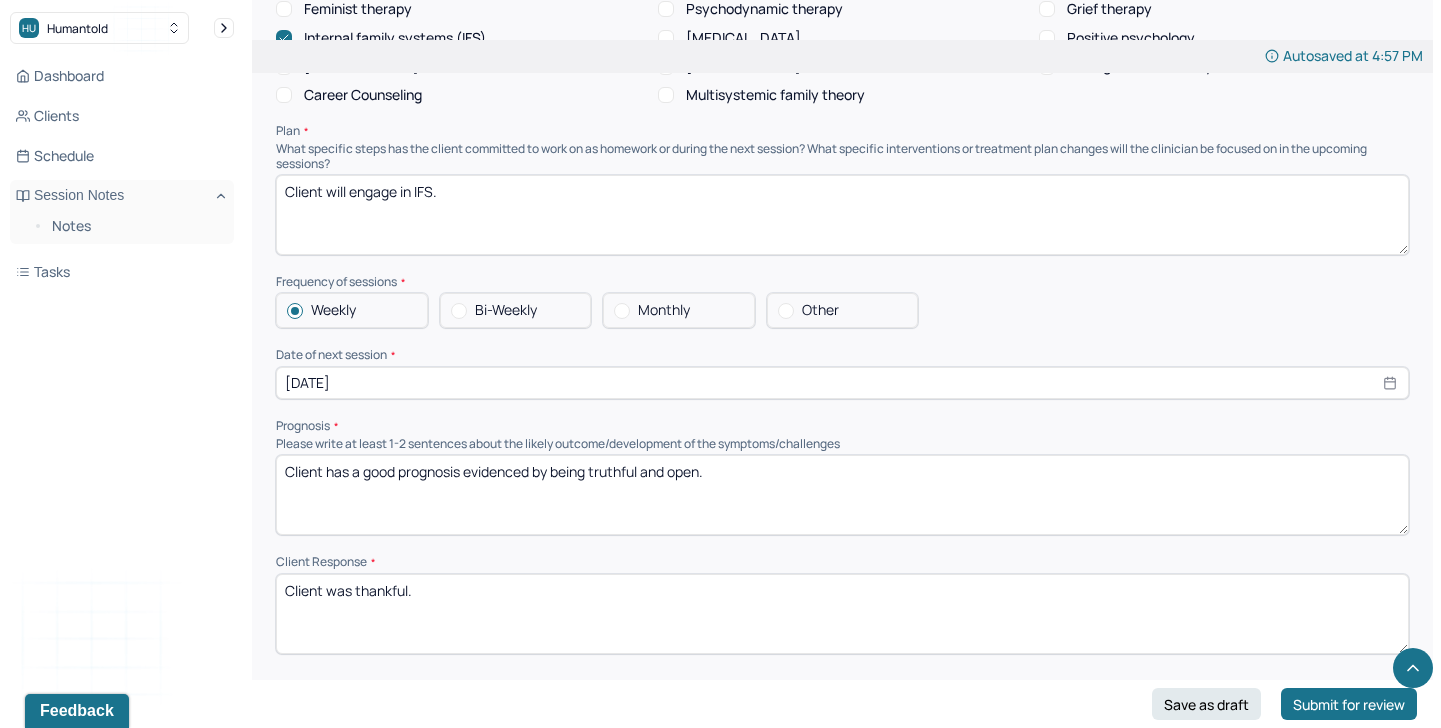 scroll, scrollTop: 2155, scrollLeft: 0, axis: vertical 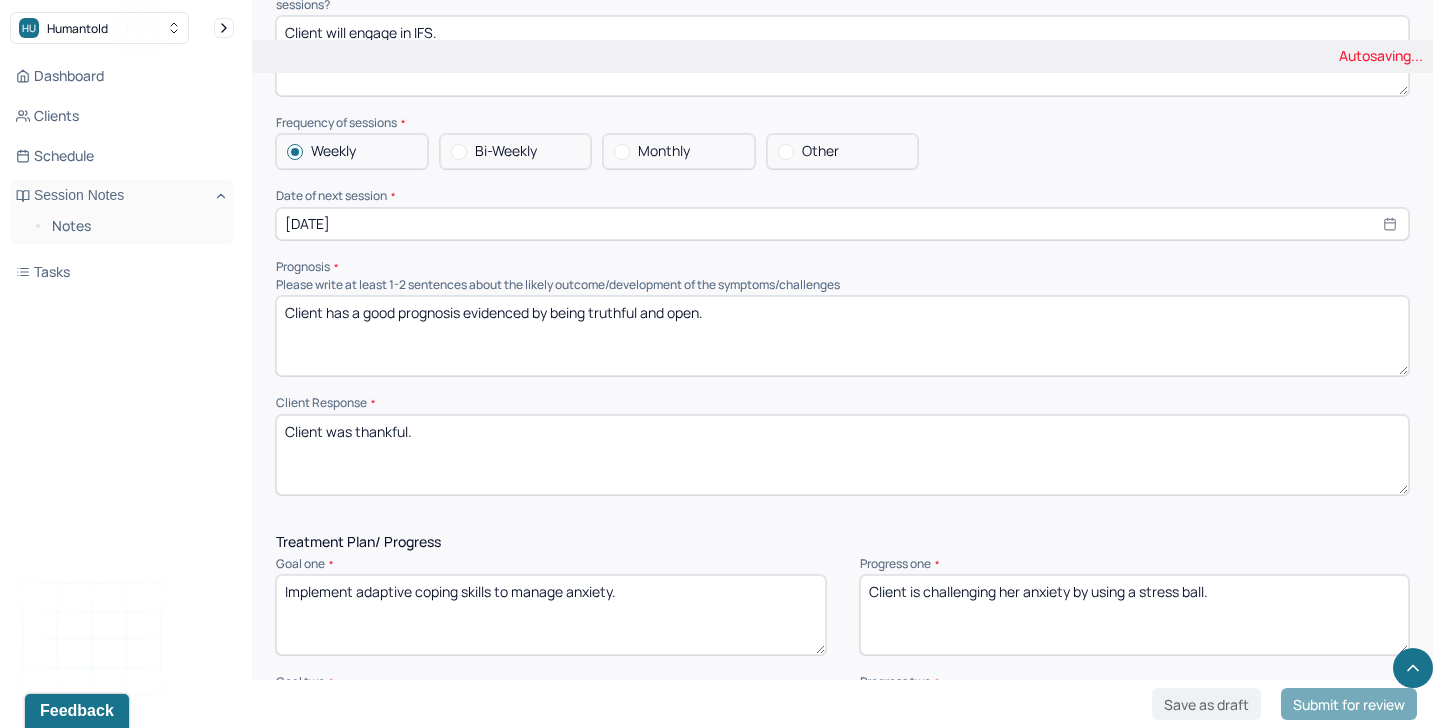 type on "Client has a good prognosis evidenced by being truthful and open." 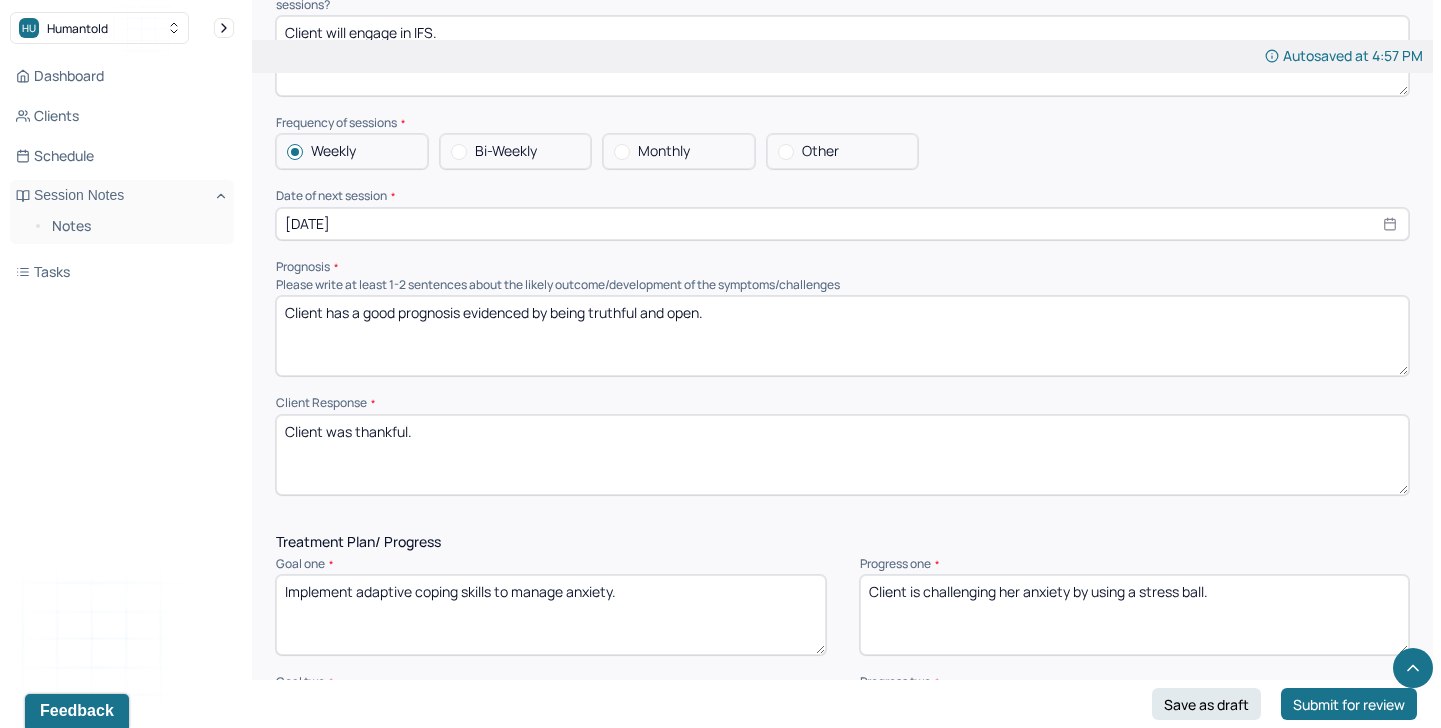 click on "Client was thankful." at bounding box center (842, 455) 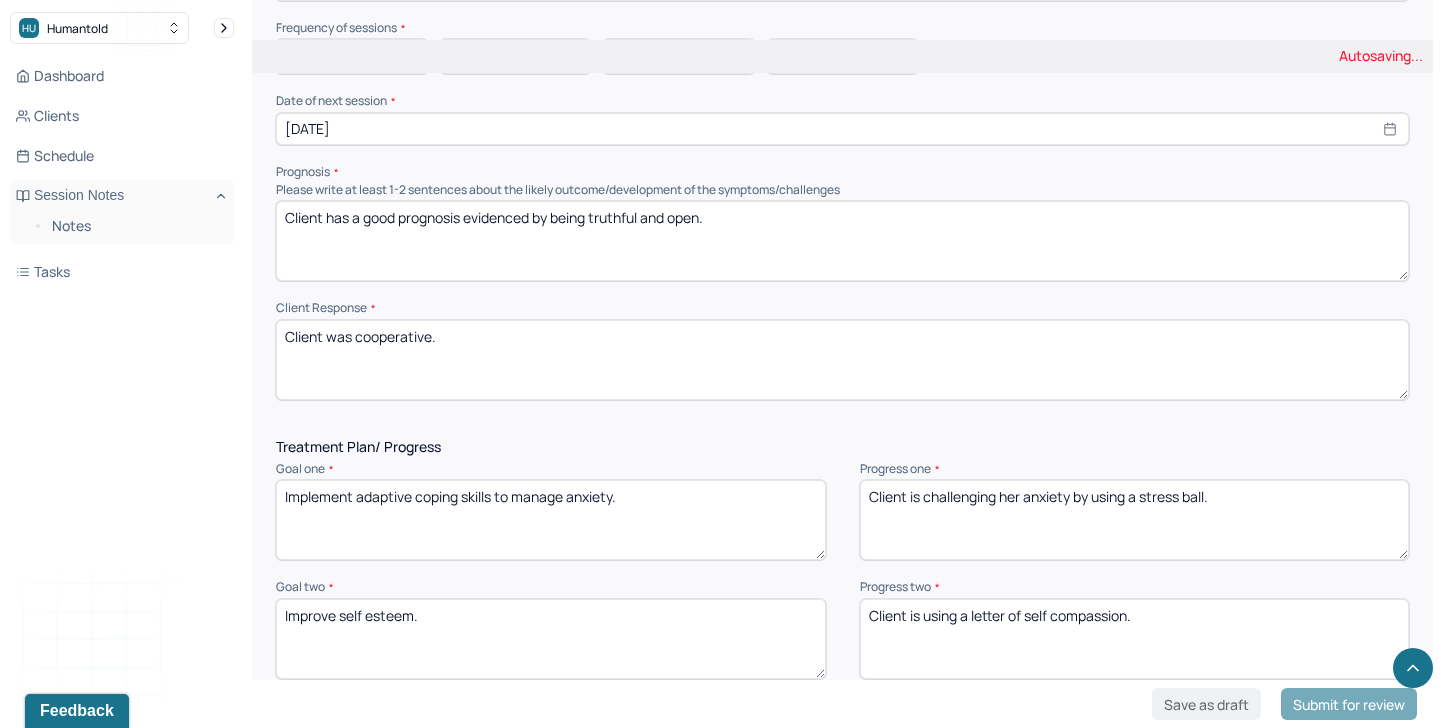 scroll, scrollTop: 2257, scrollLeft: 0, axis: vertical 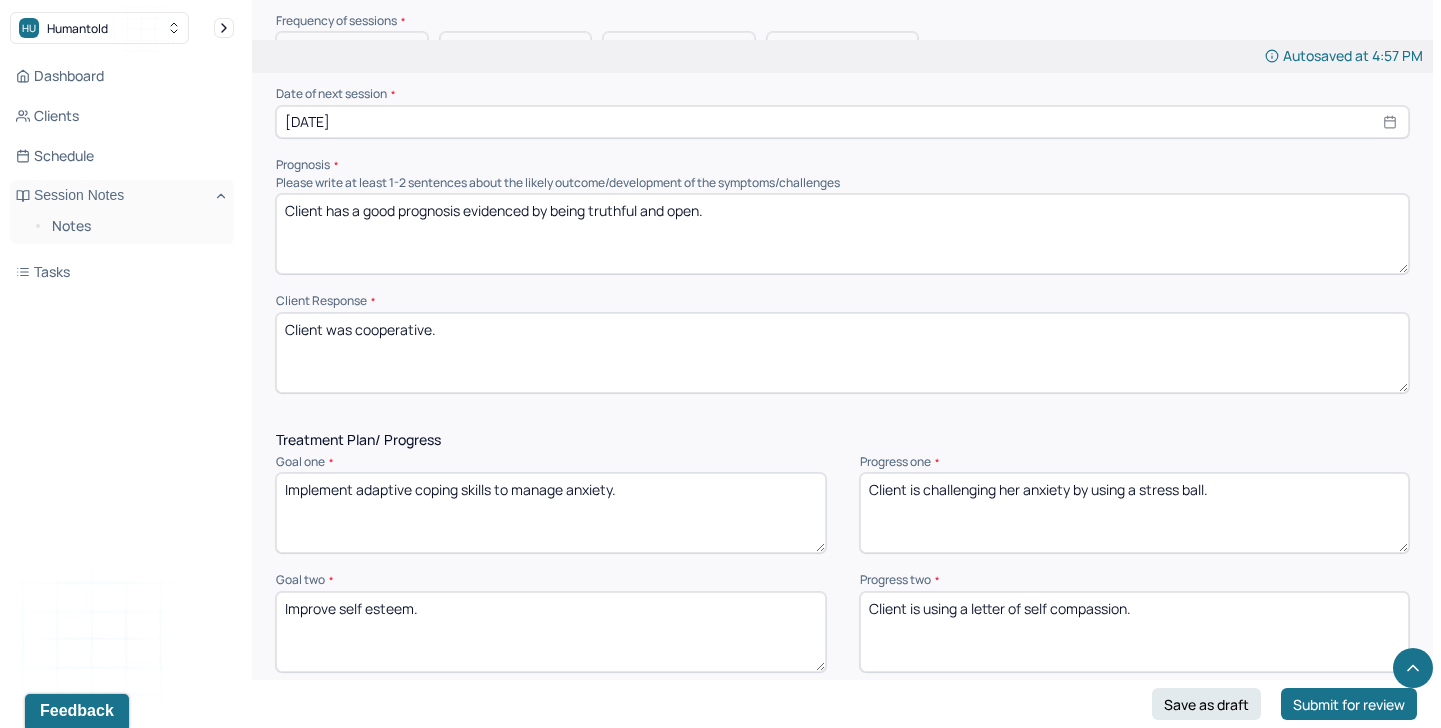 type on "Client was cooperative." 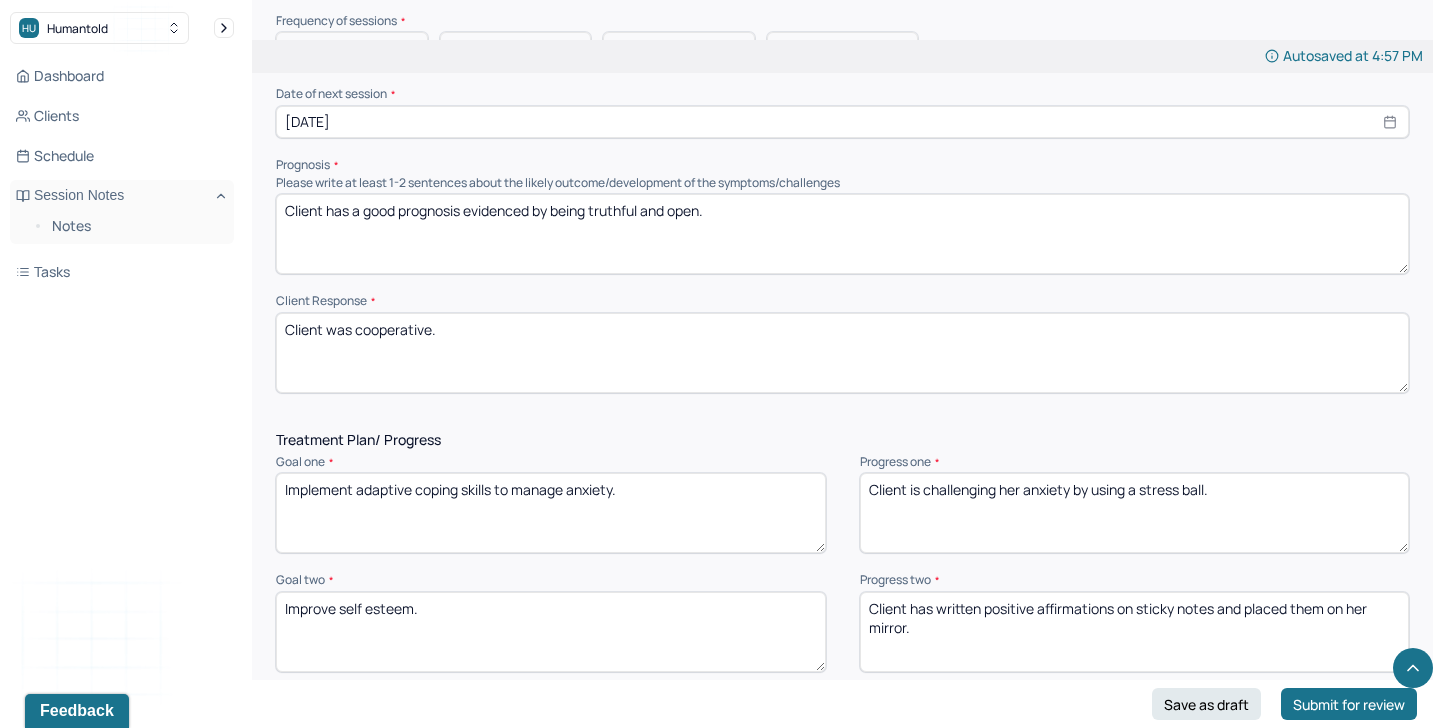 type on "Client has written positive affirmations on sticky notes and placed them on her mirror." 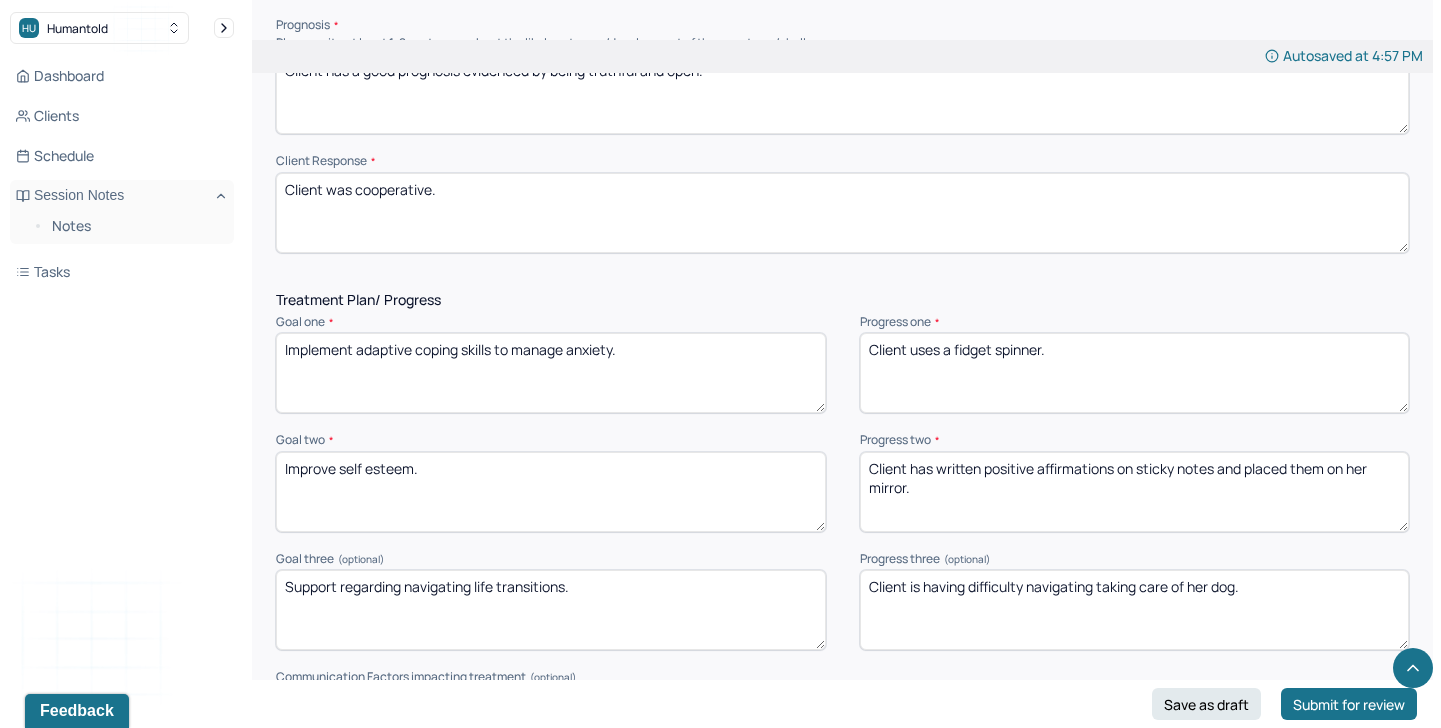 scroll, scrollTop: 2423, scrollLeft: 0, axis: vertical 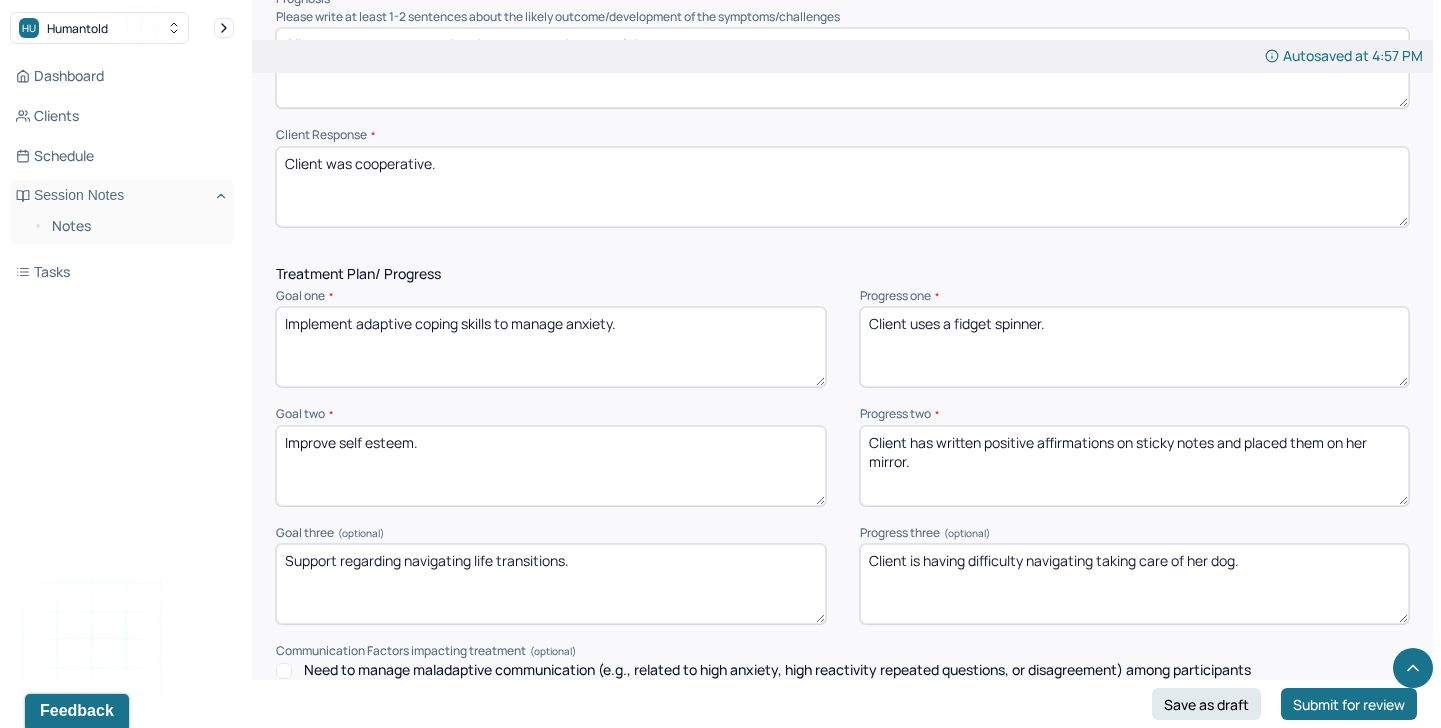 type on "Client uses a fidget spinner." 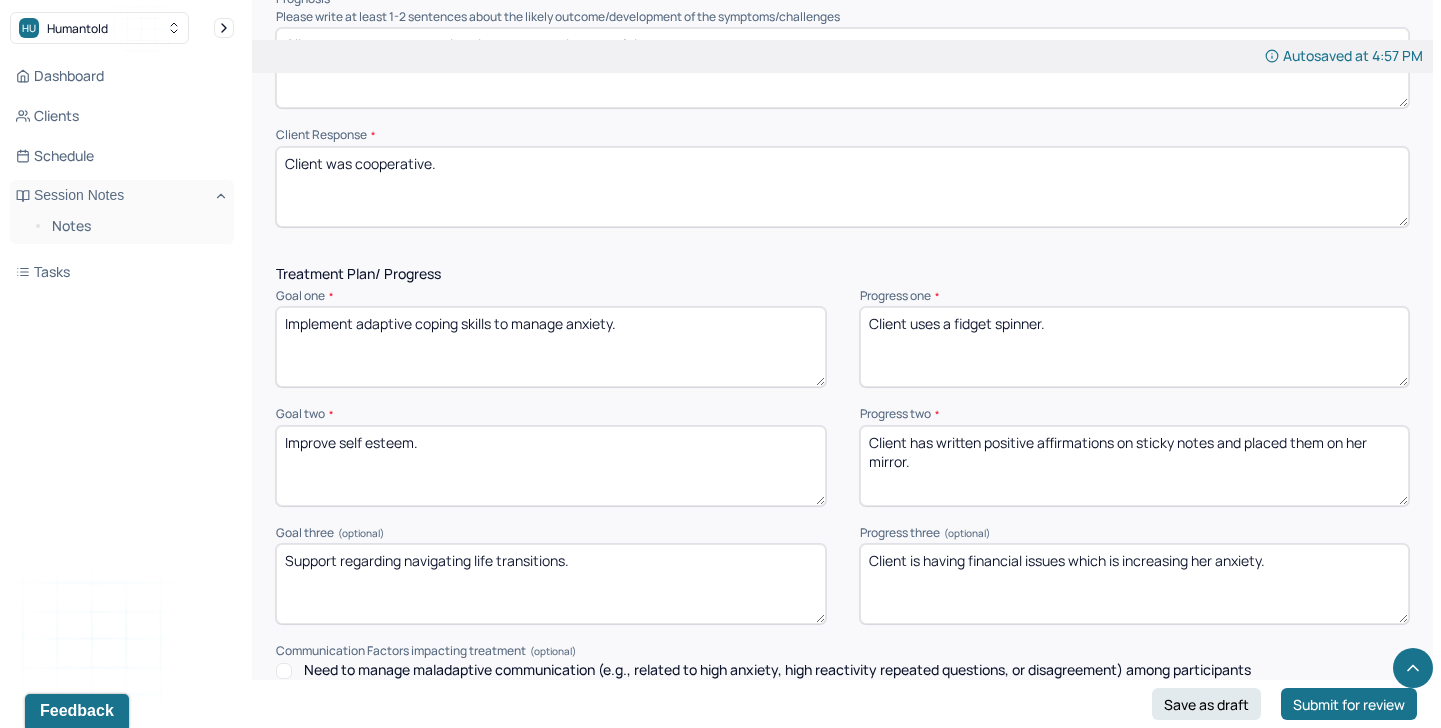 scroll, scrollTop: 2845, scrollLeft: 0, axis: vertical 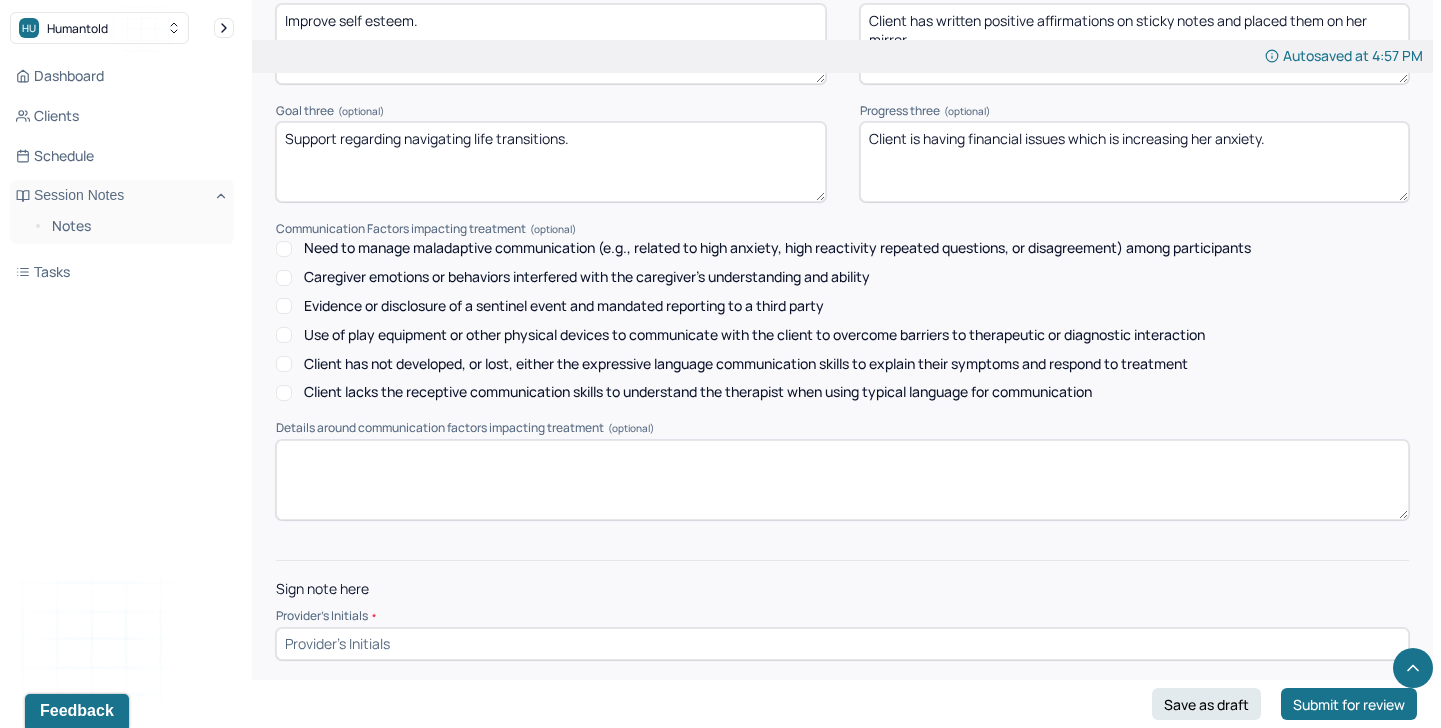 type on "Client is having financial issues which is increasing her anxiety." 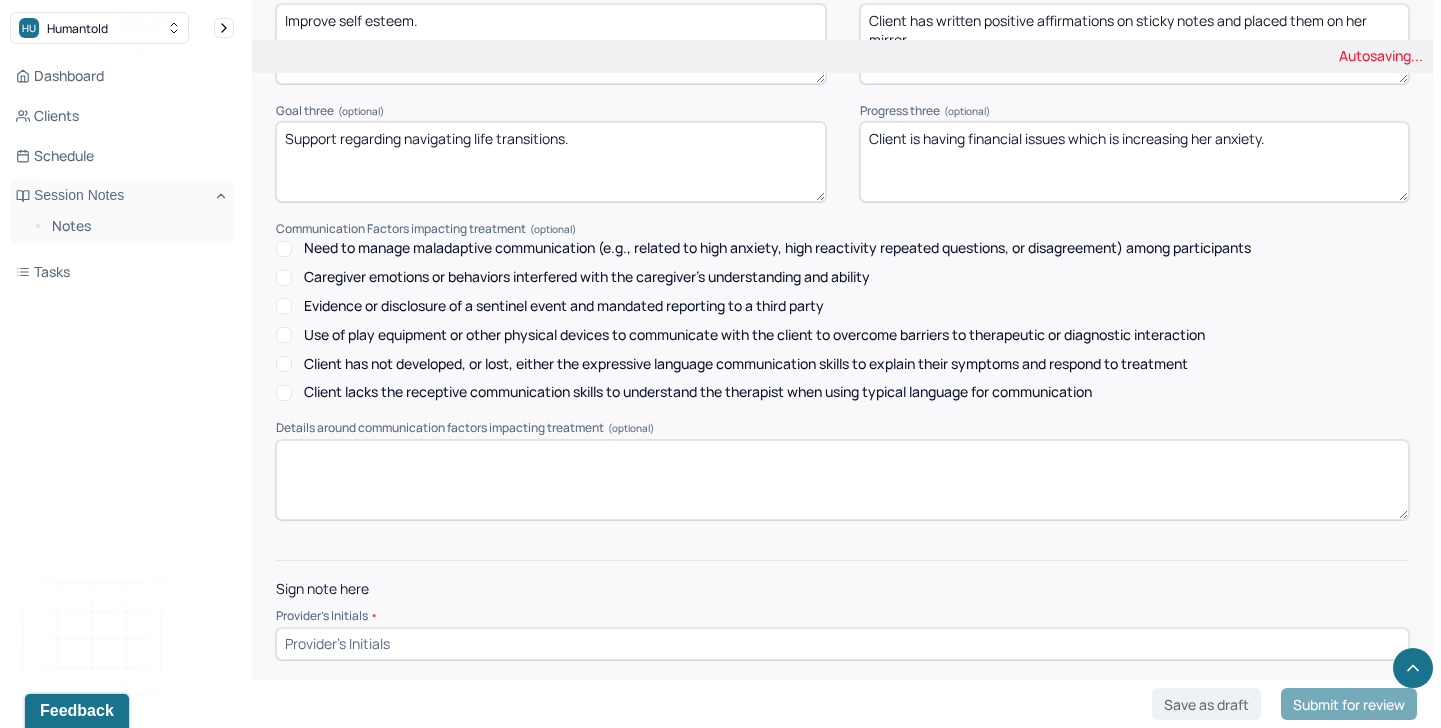 click on "Provider's Initials *" at bounding box center [842, 634] 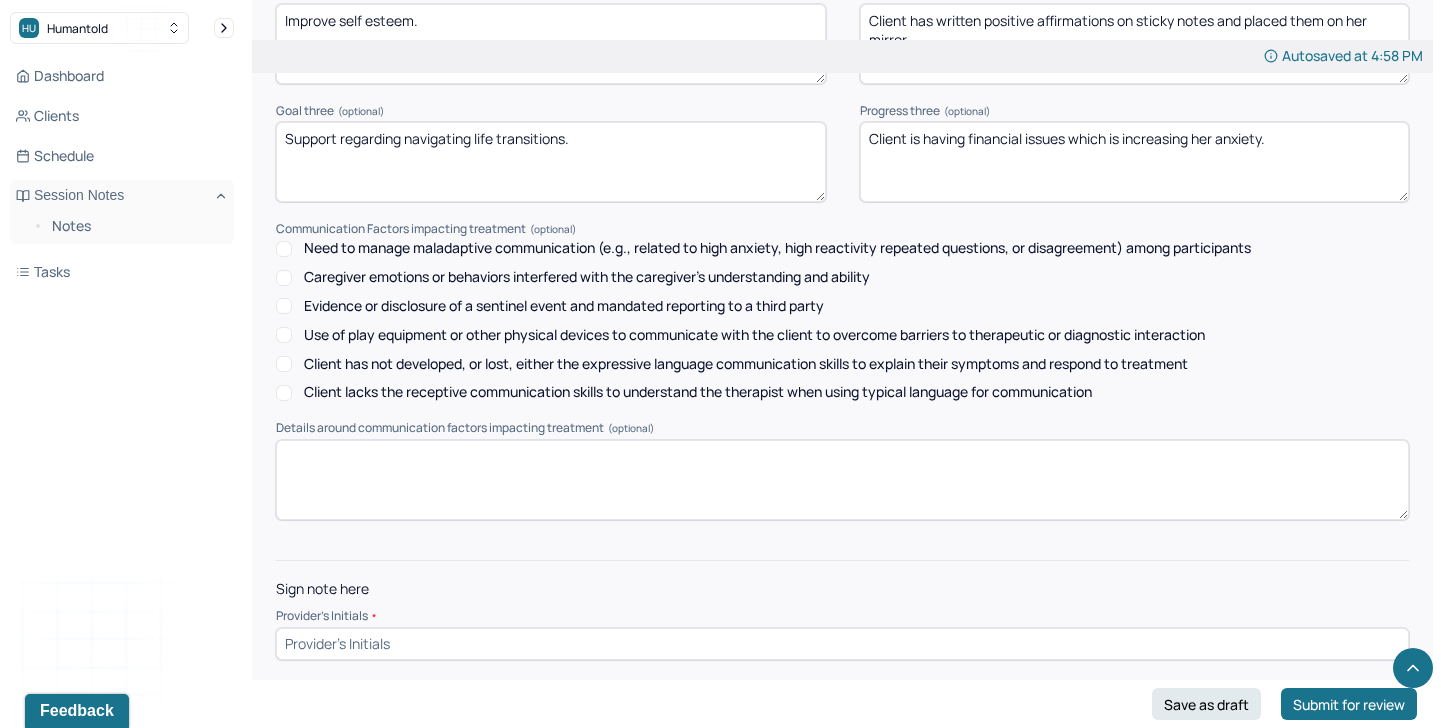 click at bounding box center (842, 644) 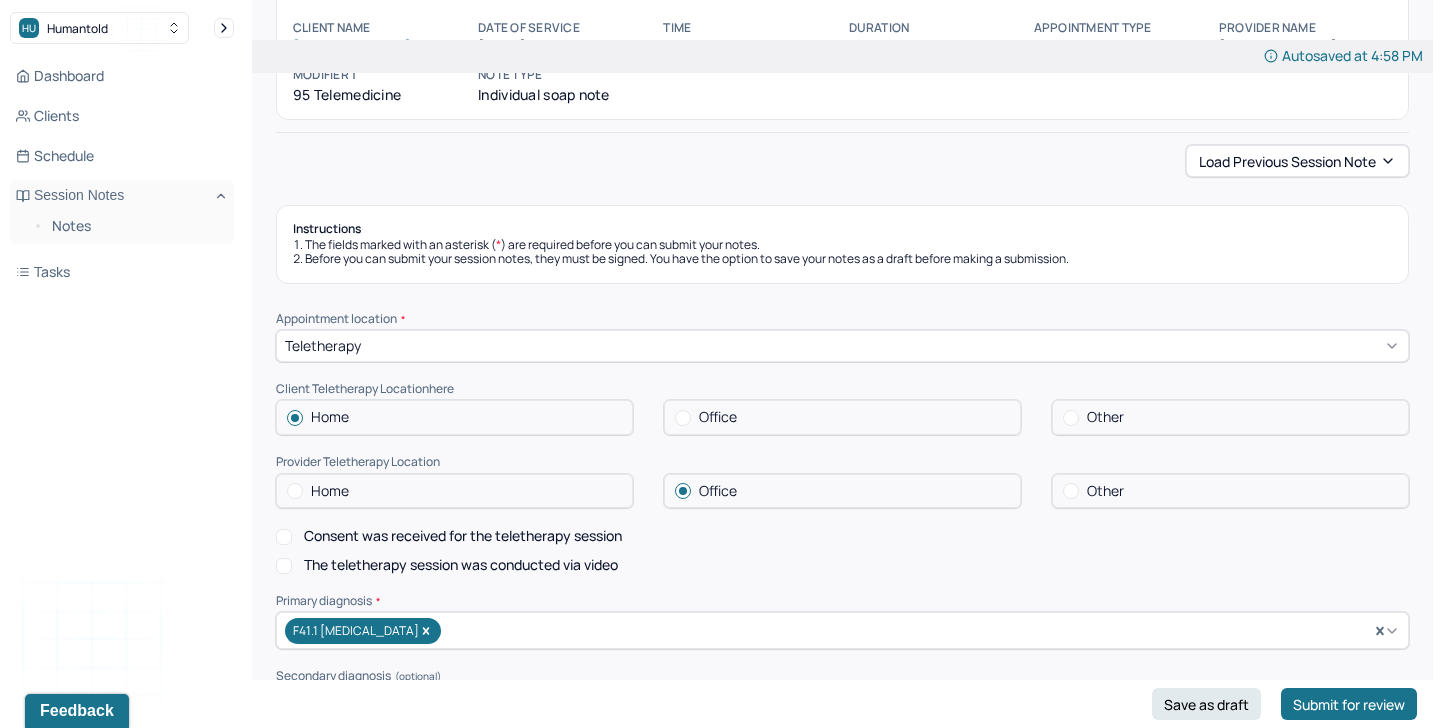 scroll, scrollTop: 121, scrollLeft: 0, axis: vertical 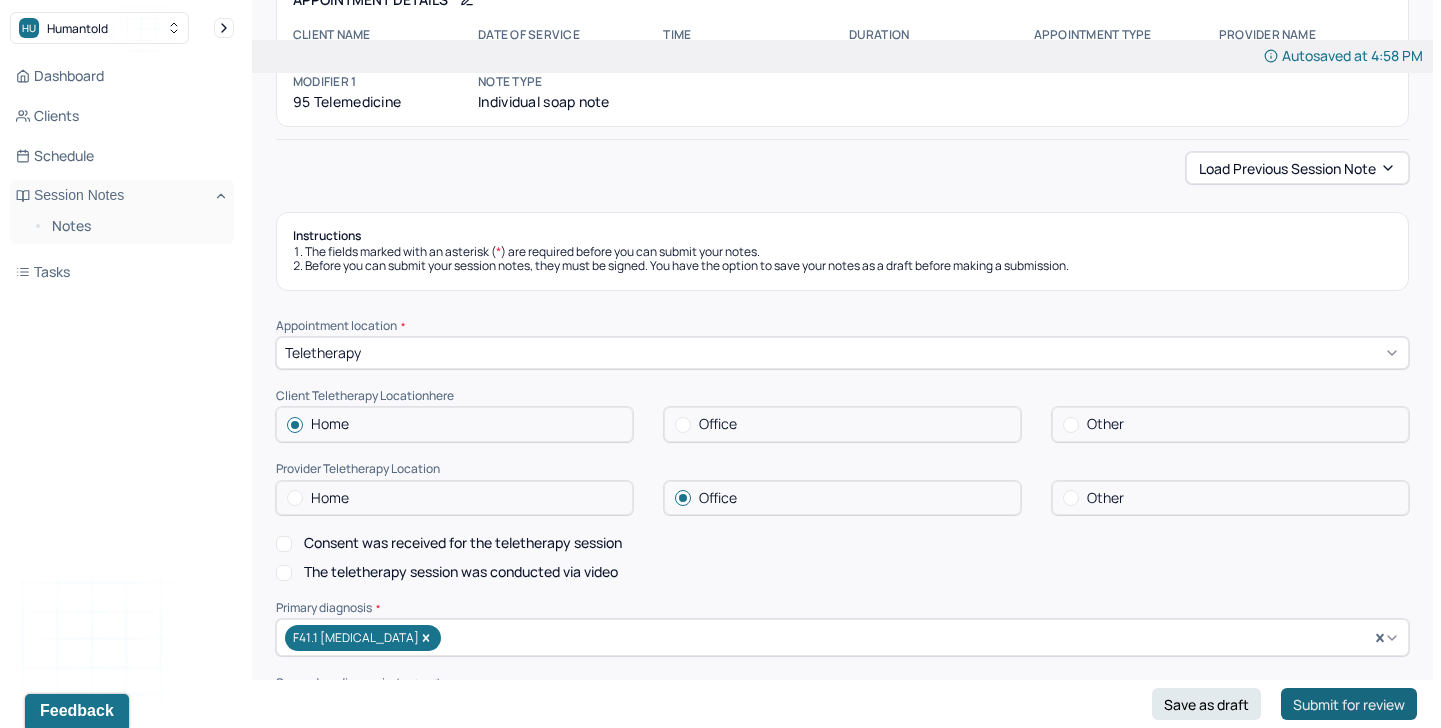 type on "TA" 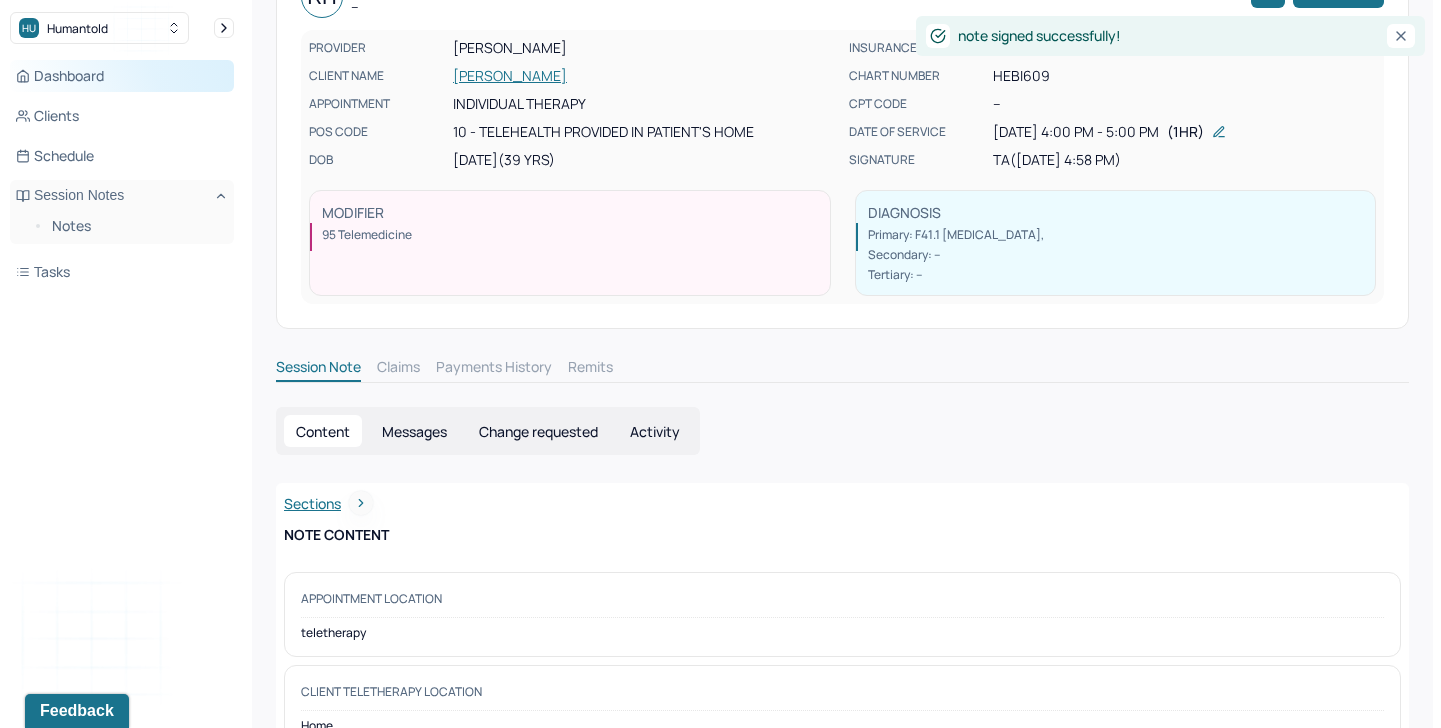 click on "Dashboard" at bounding box center (122, 76) 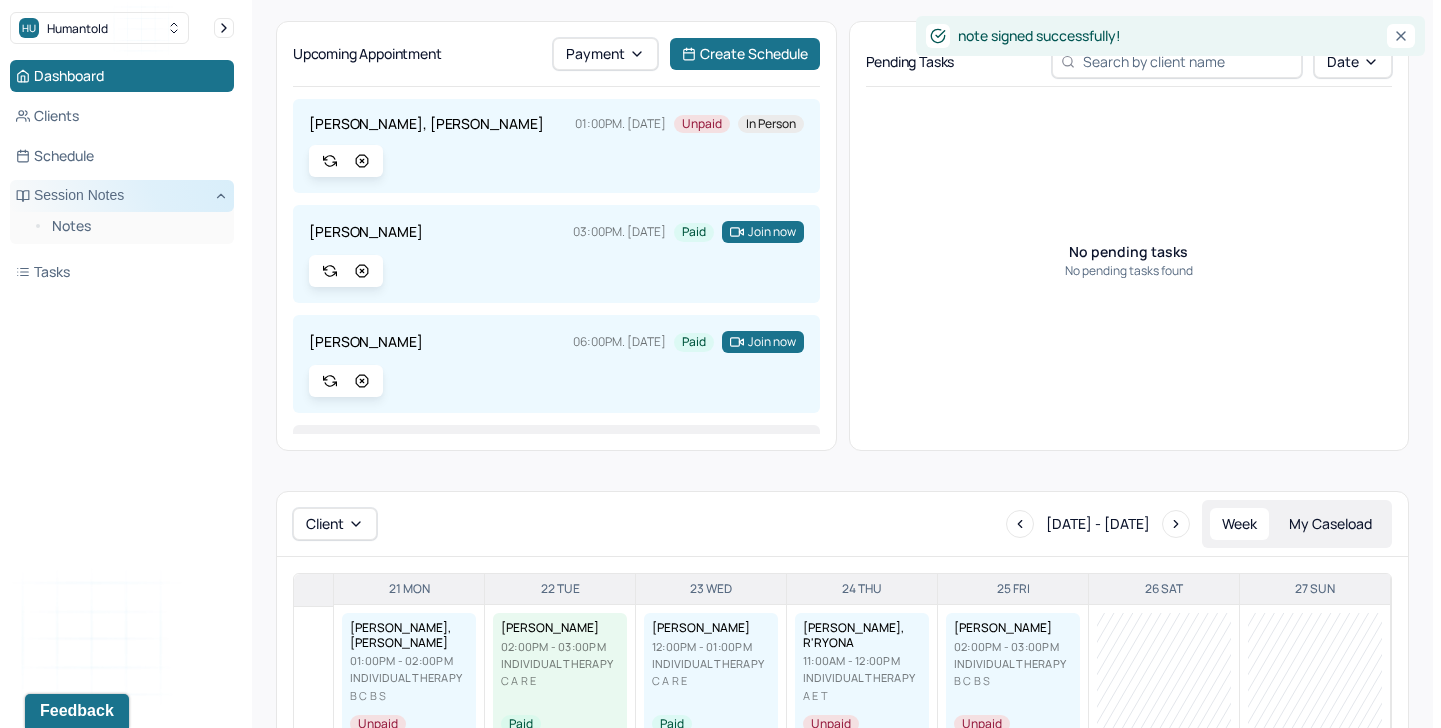 click on "Session Notes" at bounding box center (122, 196) 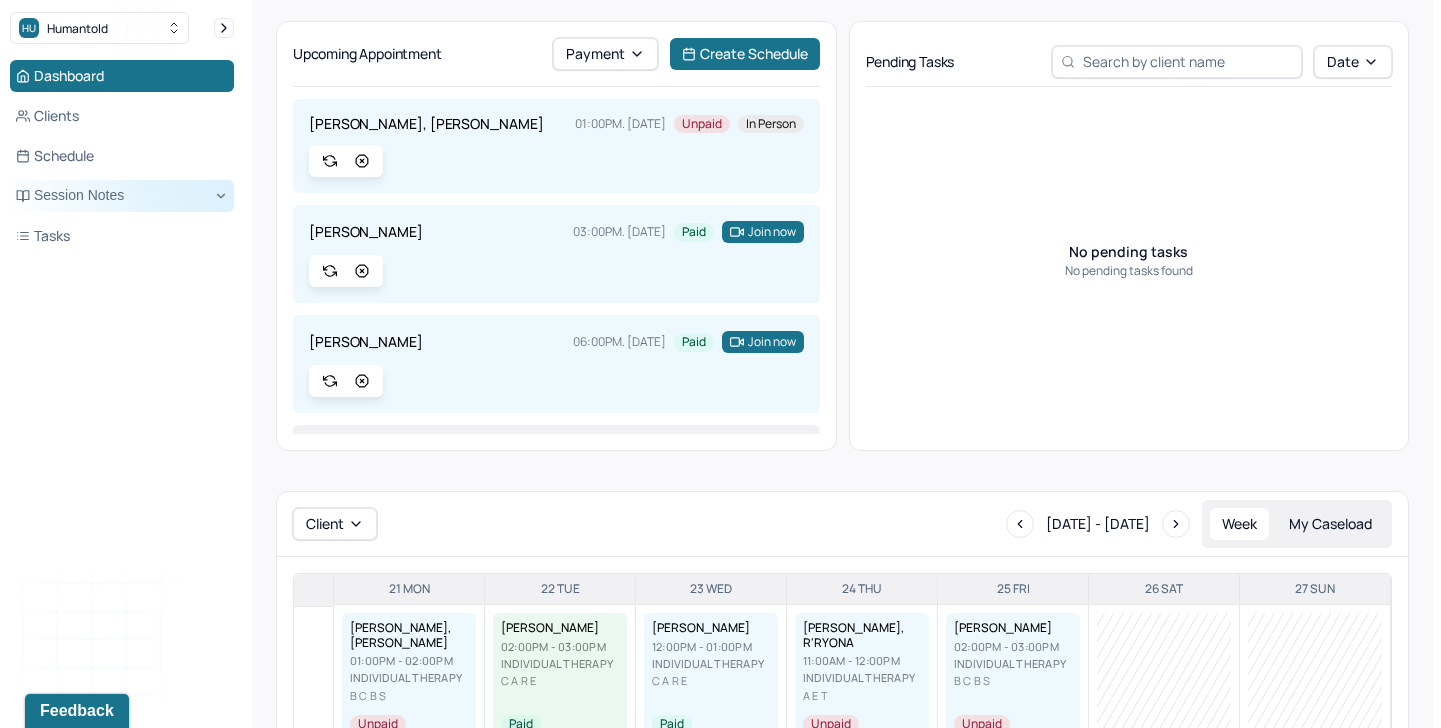 click on "Session Notes" at bounding box center (122, 196) 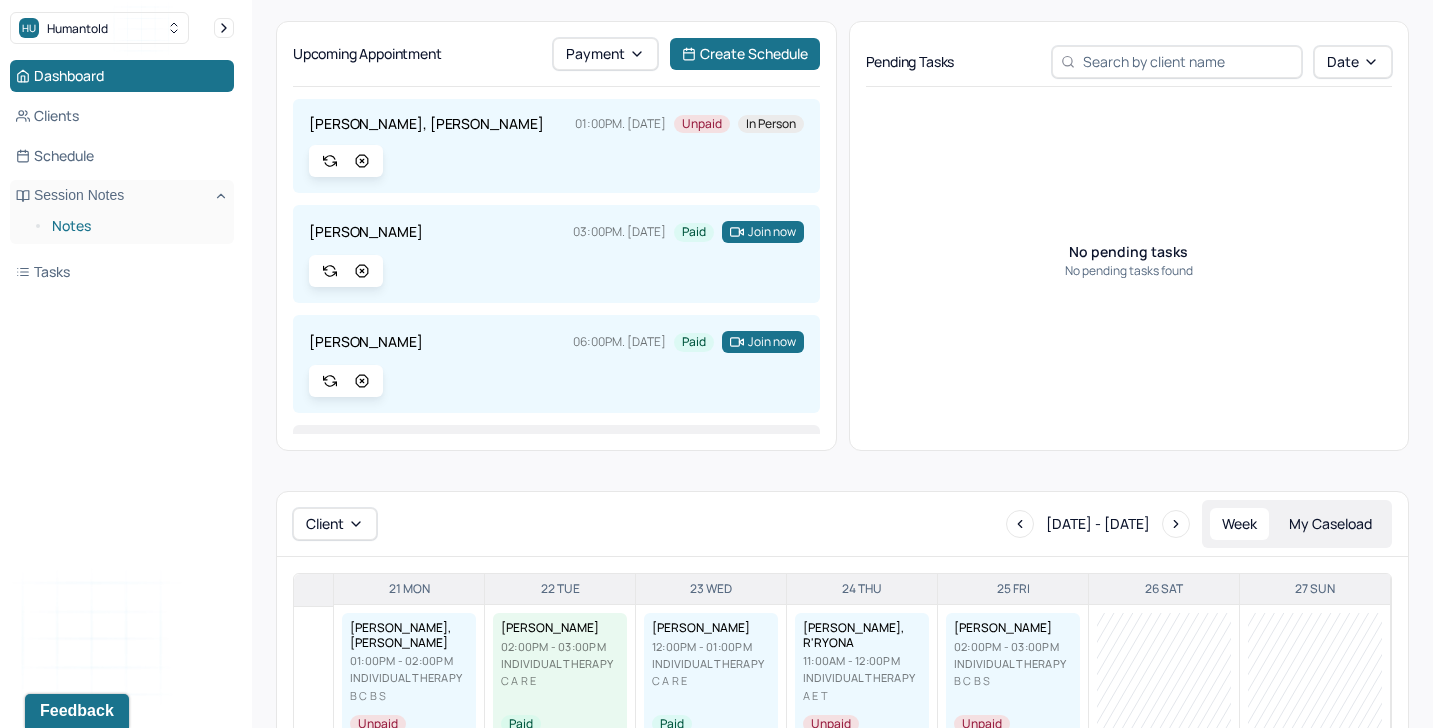 click on "Notes" at bounding box center [135, 226] 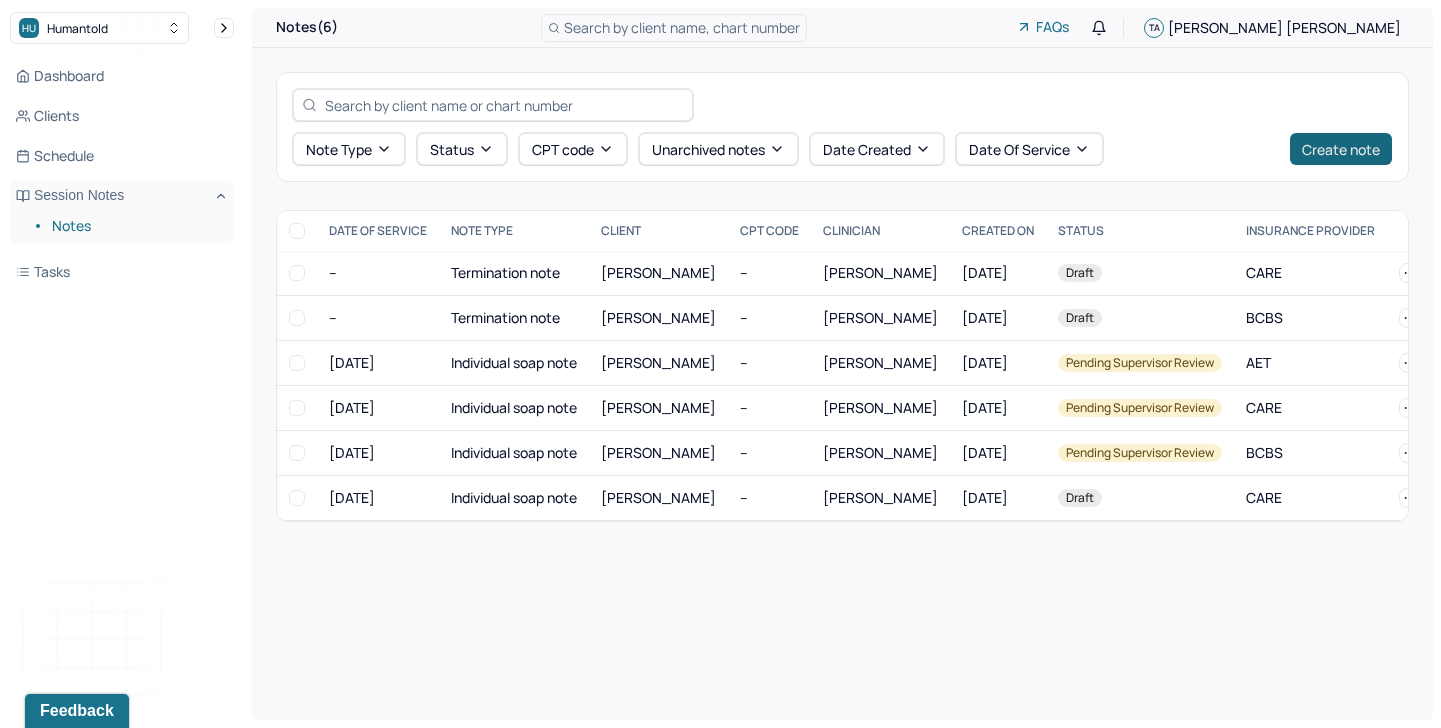 click on "Create note" at bounding box center (1341, 149) 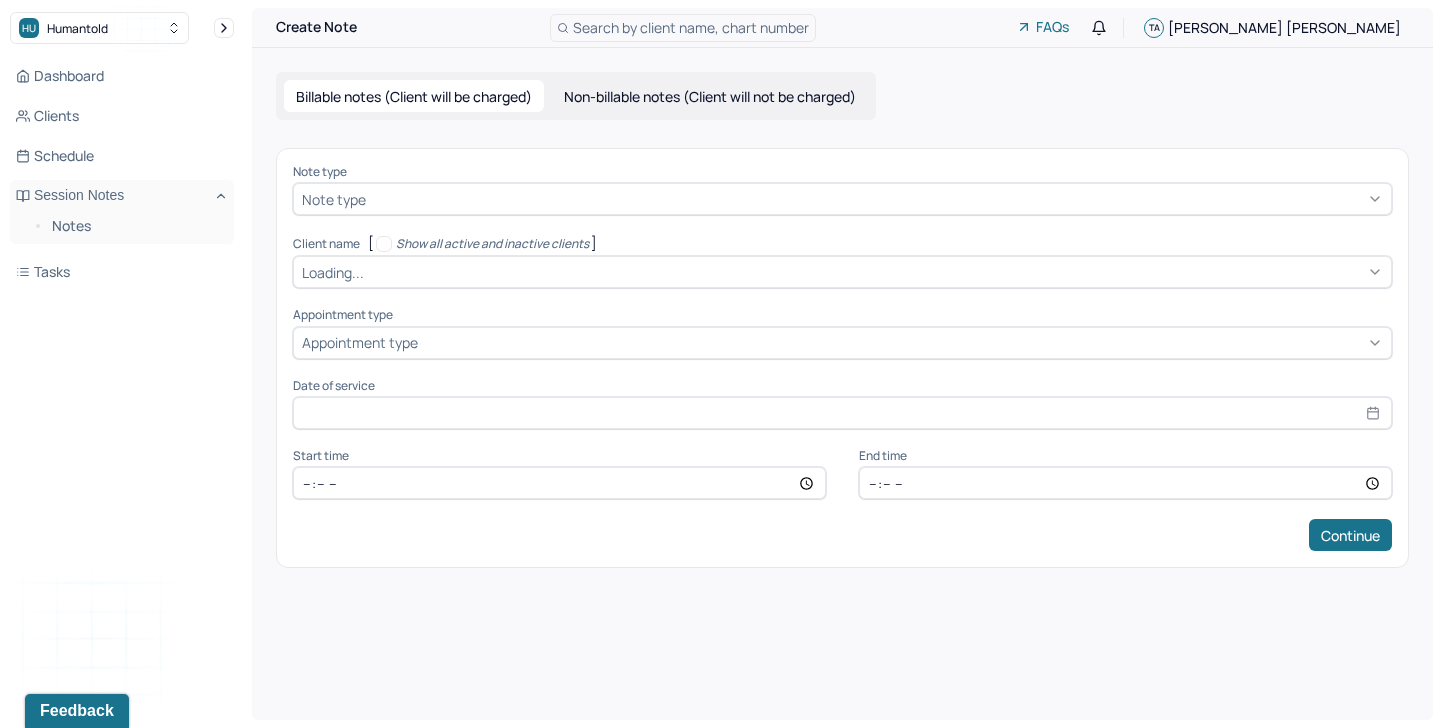 click at bounding box center [876, 199] 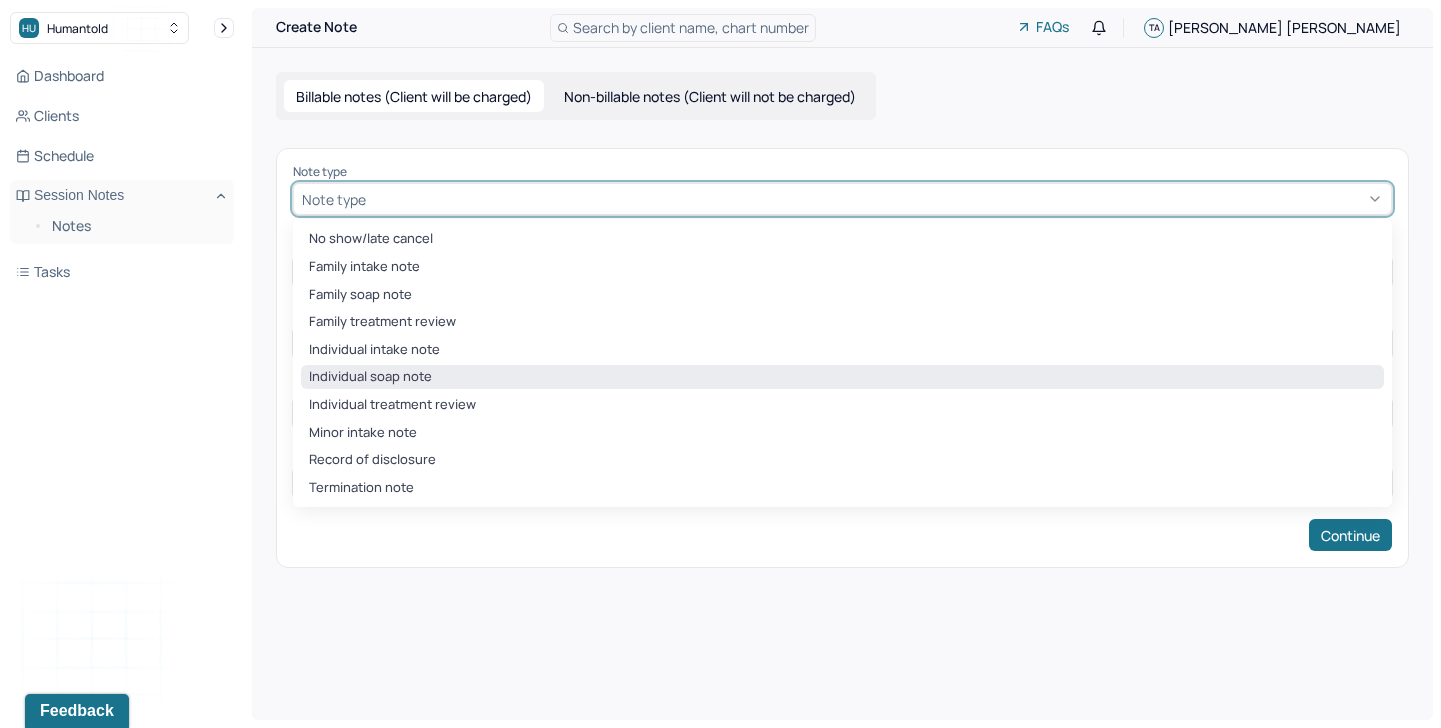 click on "Individual soap note" at bounding box center (842, 377) 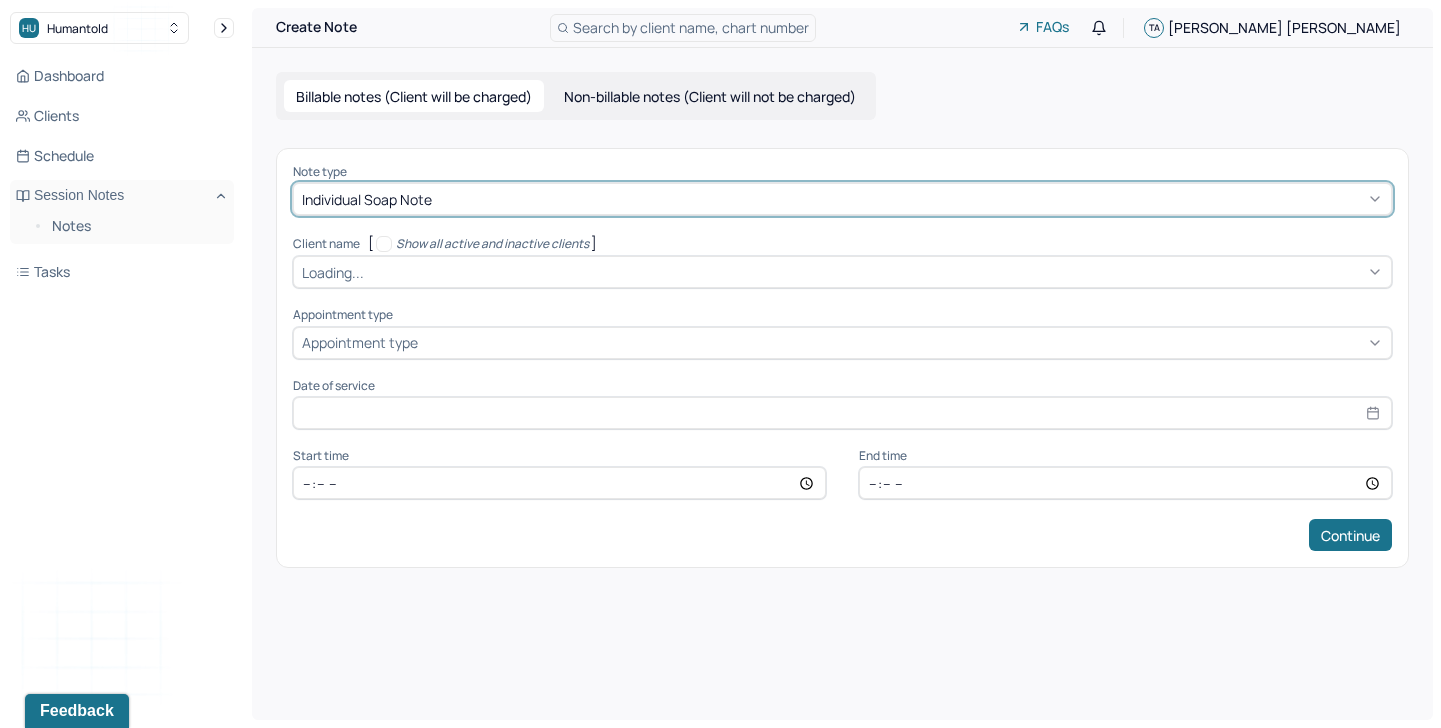 click at bounding box center (875, 272) 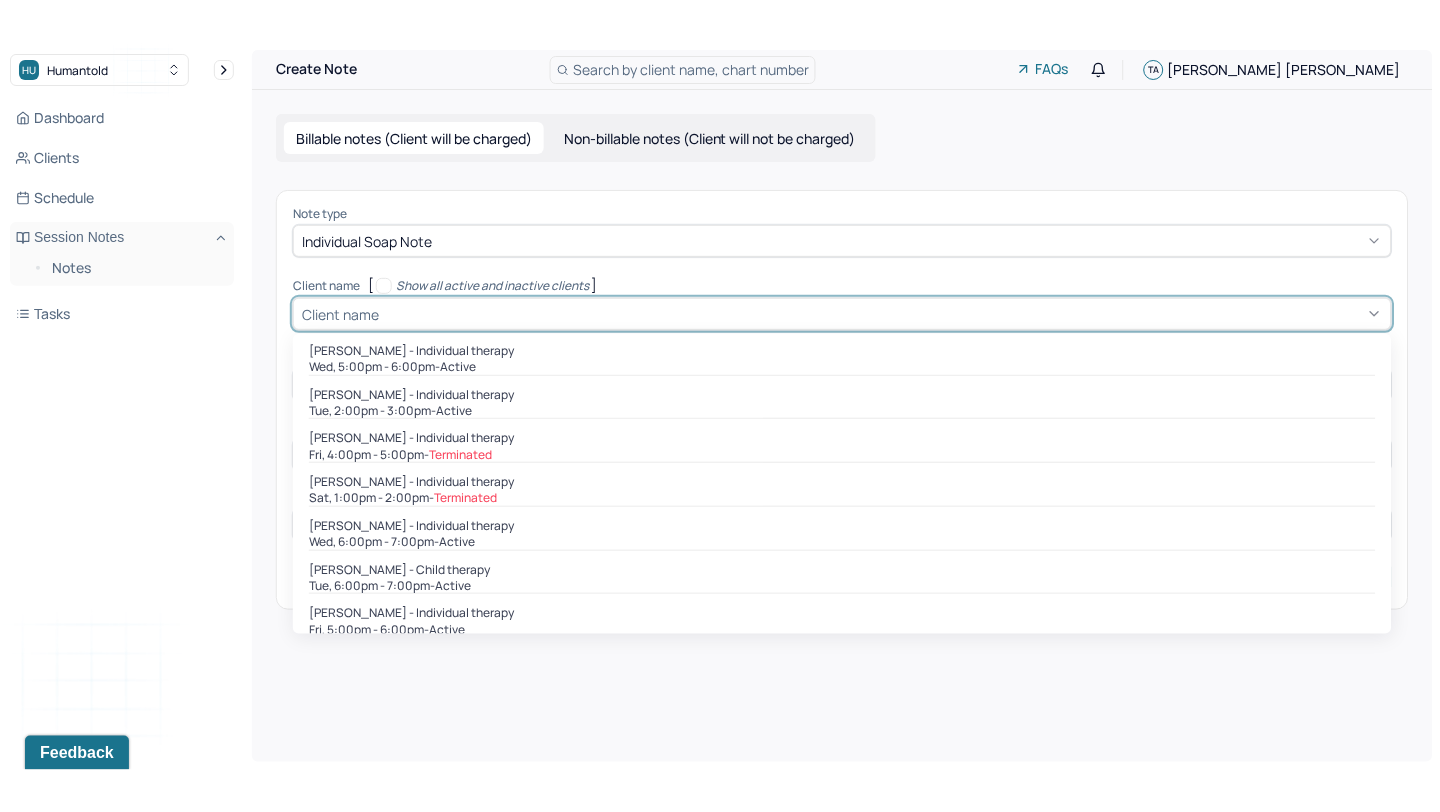 scroll, scrollTop: 1546, scrollLeft: 0, axis: vertical 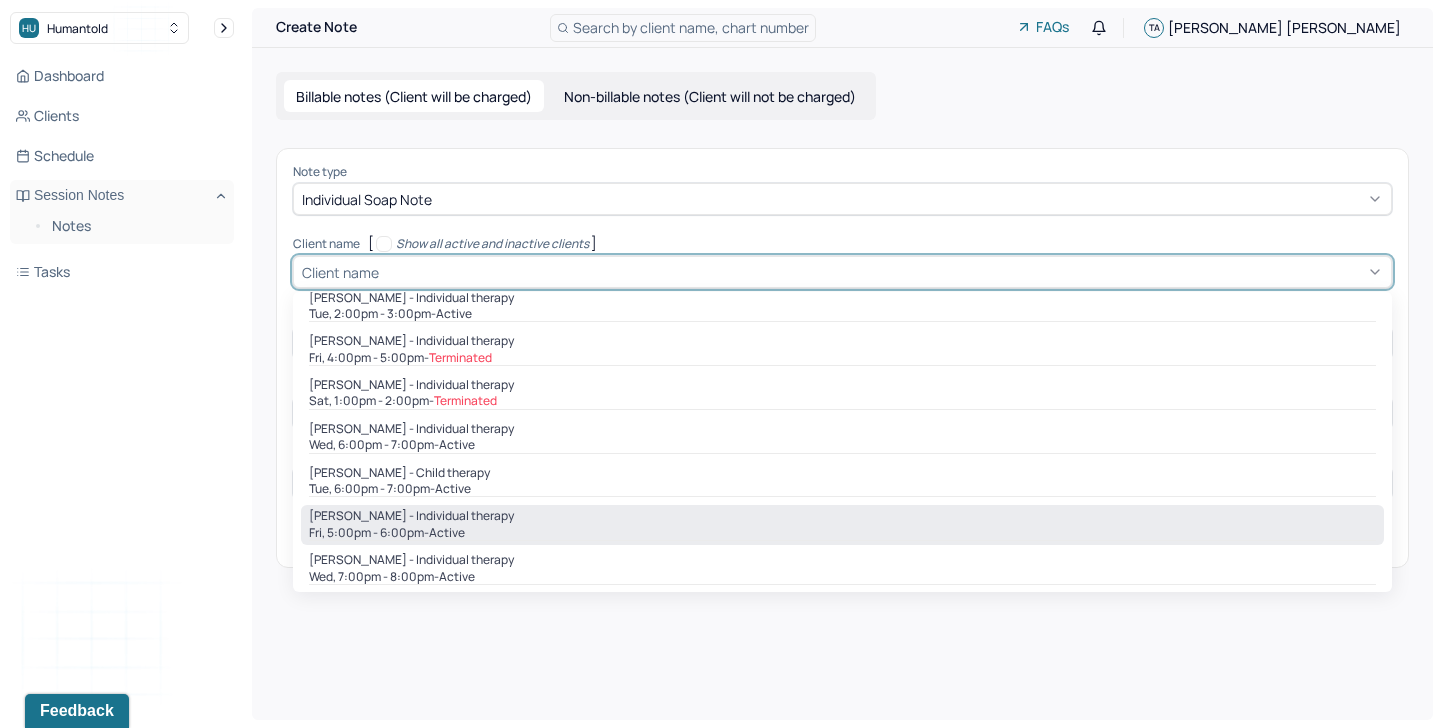 click on "[PERSON_NAME] - Individual therapy Fri, 5:00pm - 6:00pm  -  active" at bounding box center [842, 525] 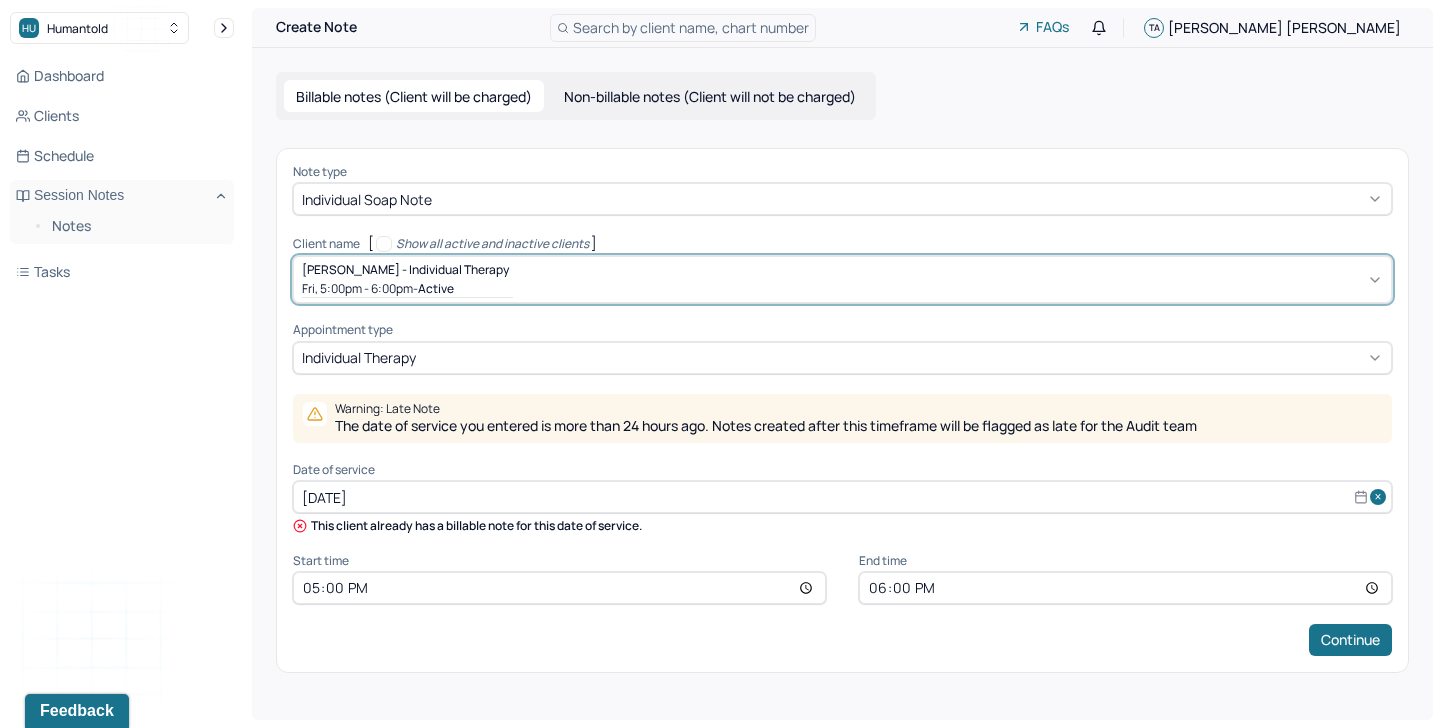 click on "[DATE]" at bounding box center (842, 497) 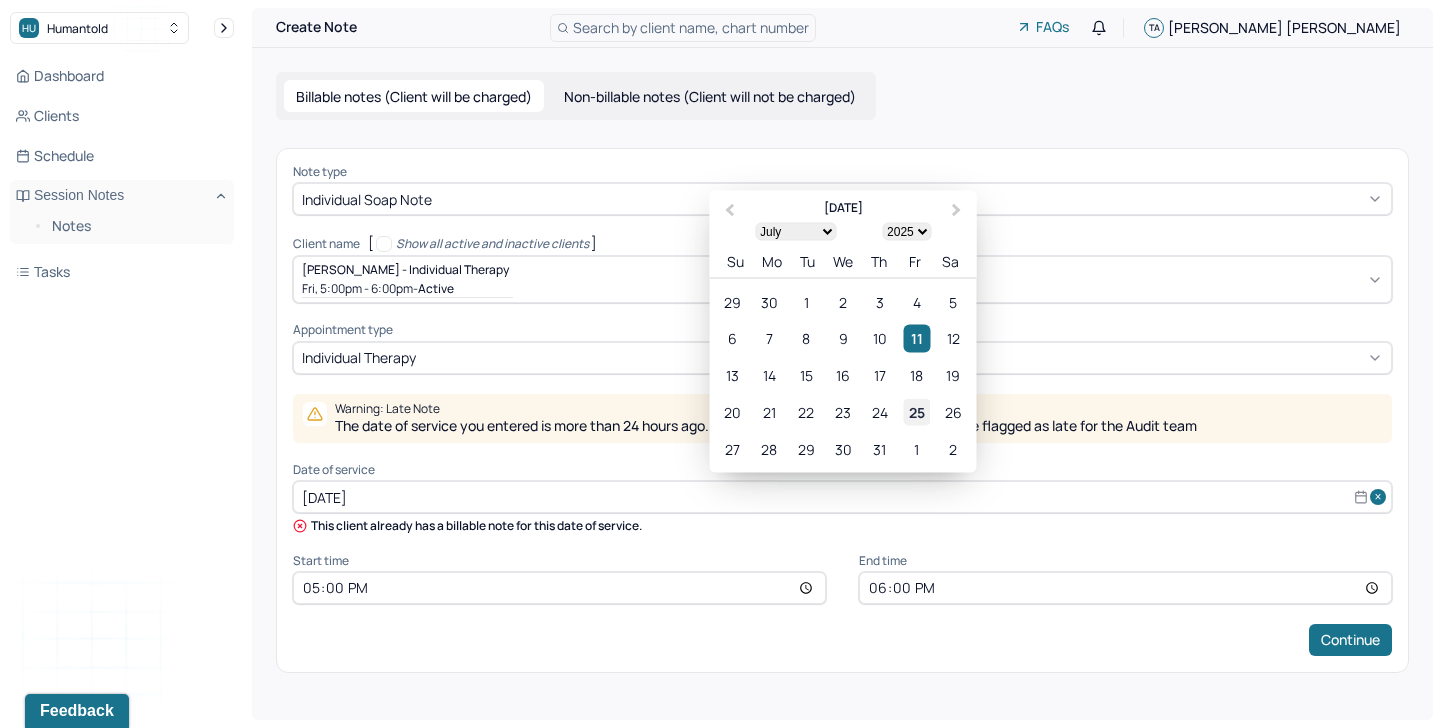 click on "25" at bounding box center (916, 412) 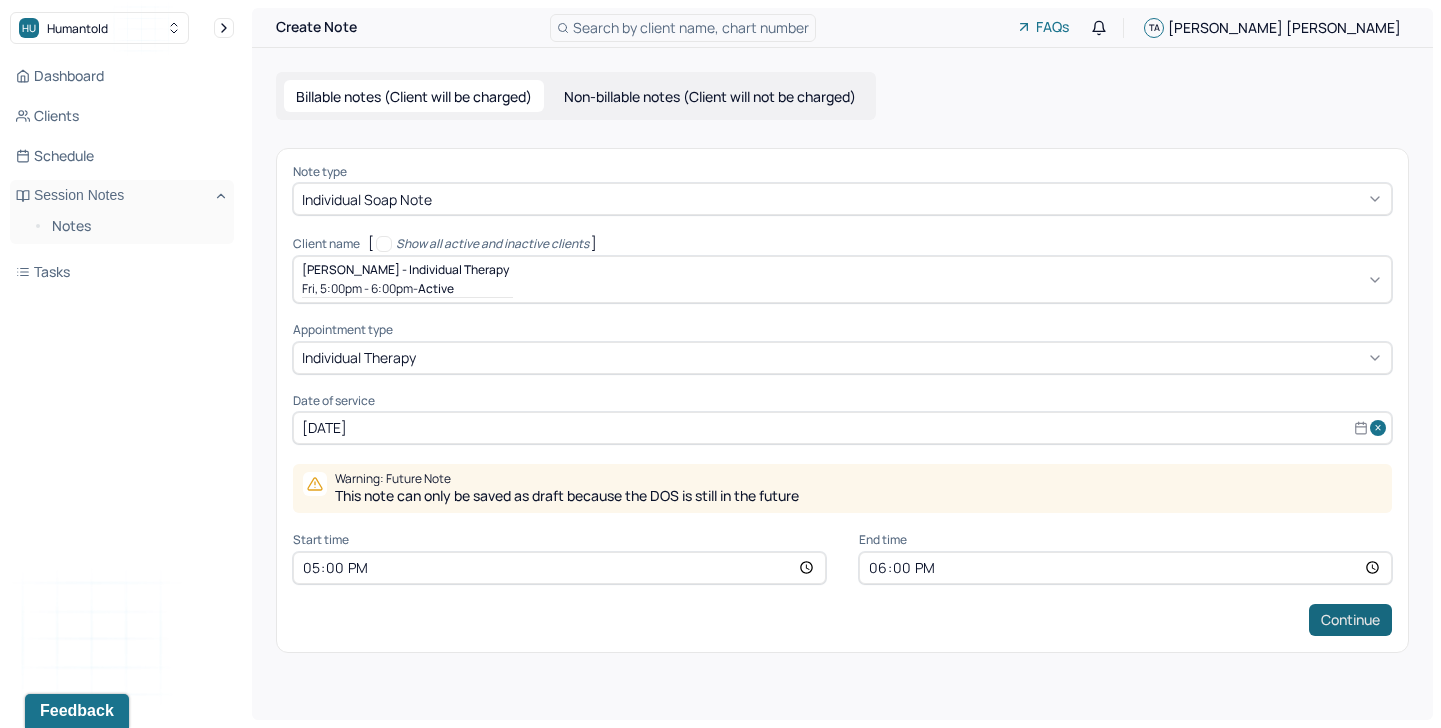 click on "Continue" at bounding box center [1350, 620] 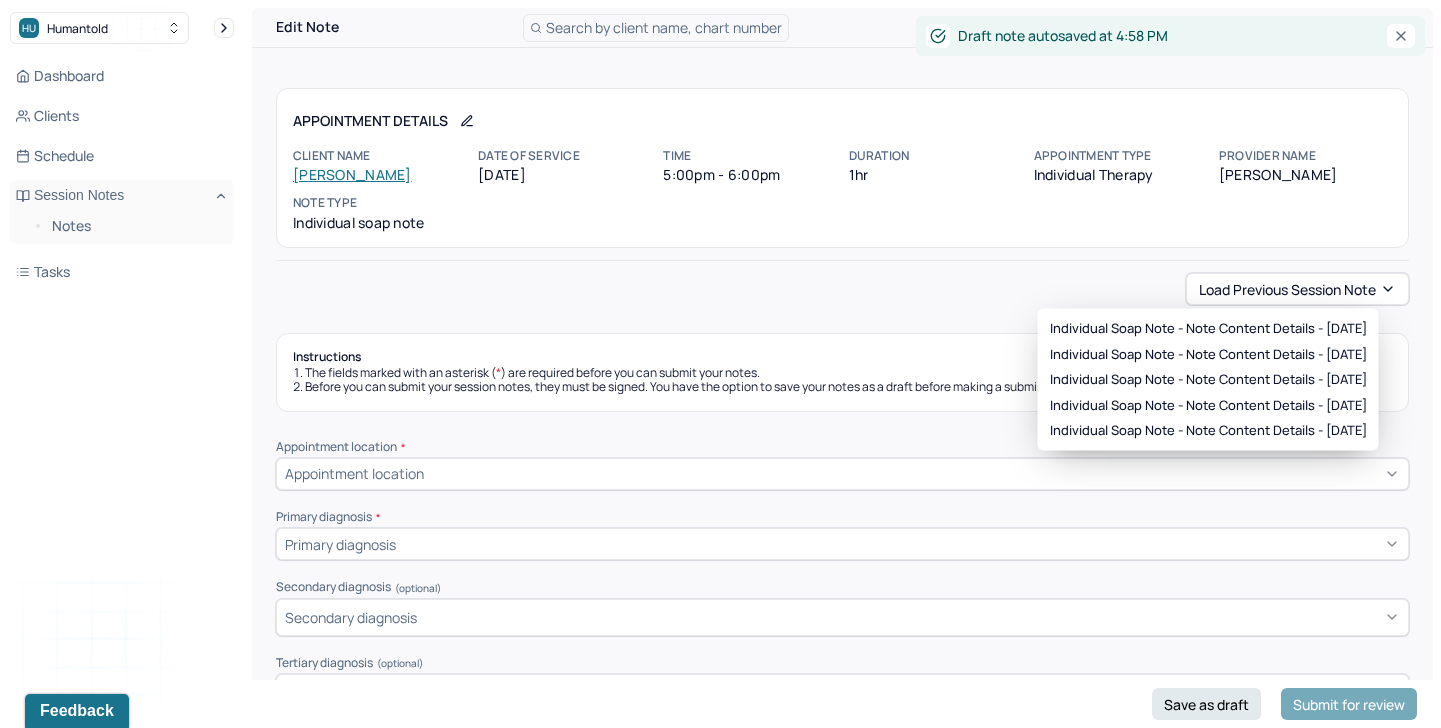 click on "Load previous session note" at bounding box center (1297, 289) 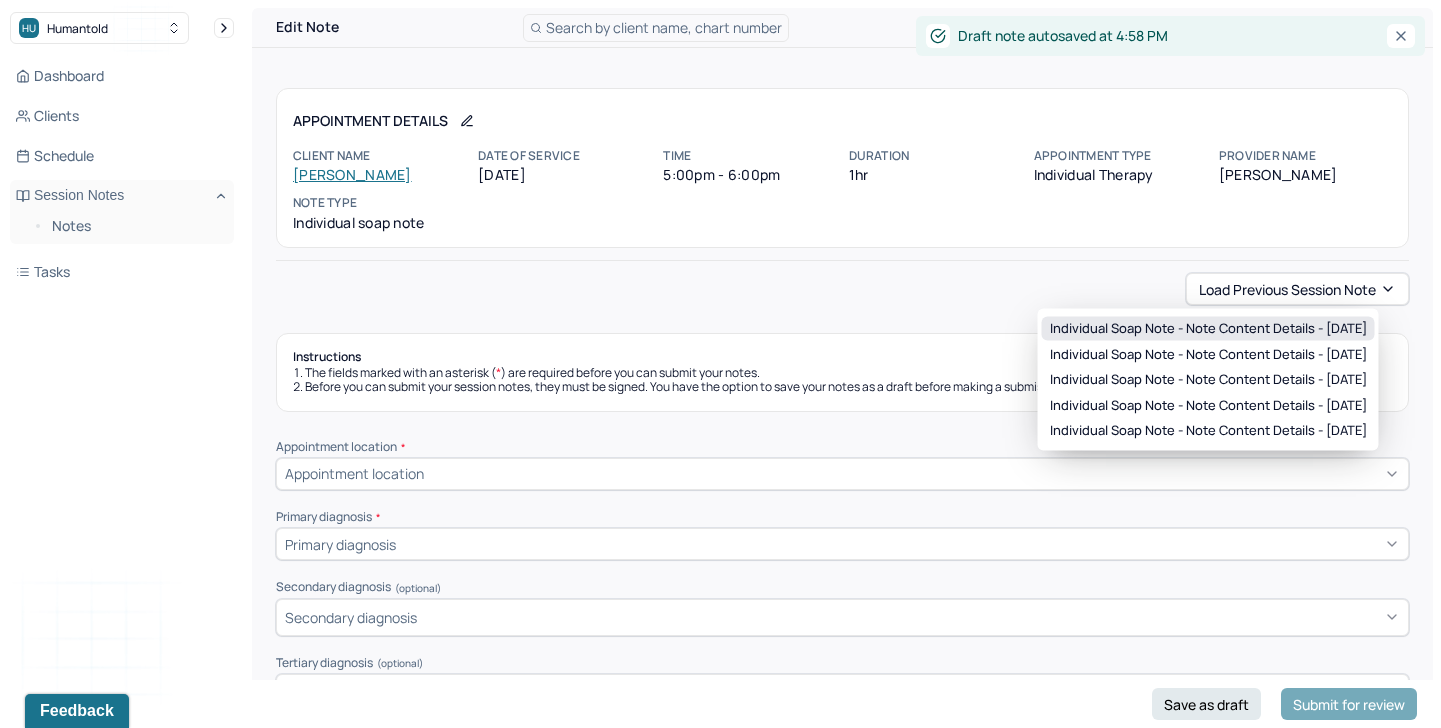 click on "Individual soap note   - Note content Details -   [DATE]" at bounding box center (1208, 329) 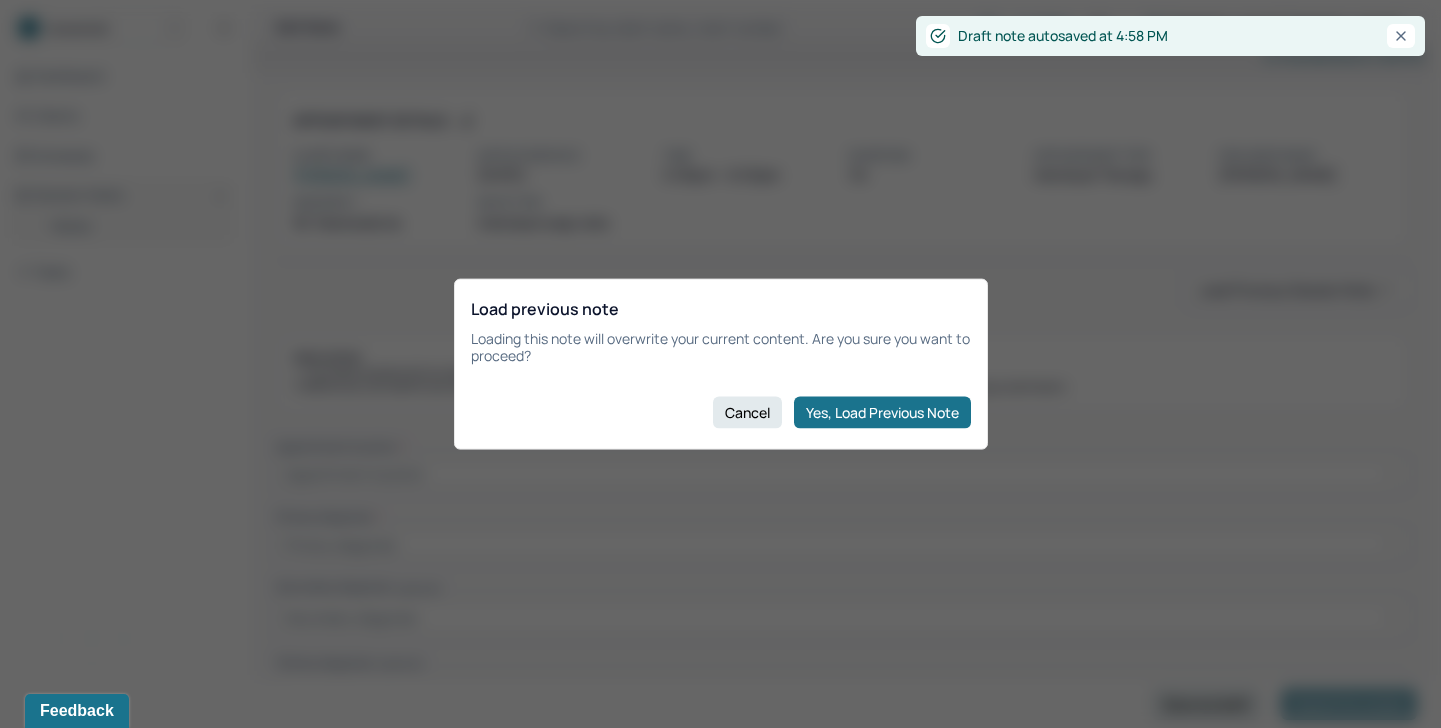click on "Yes, Load Previous Note" at bounding box center (882, 412) 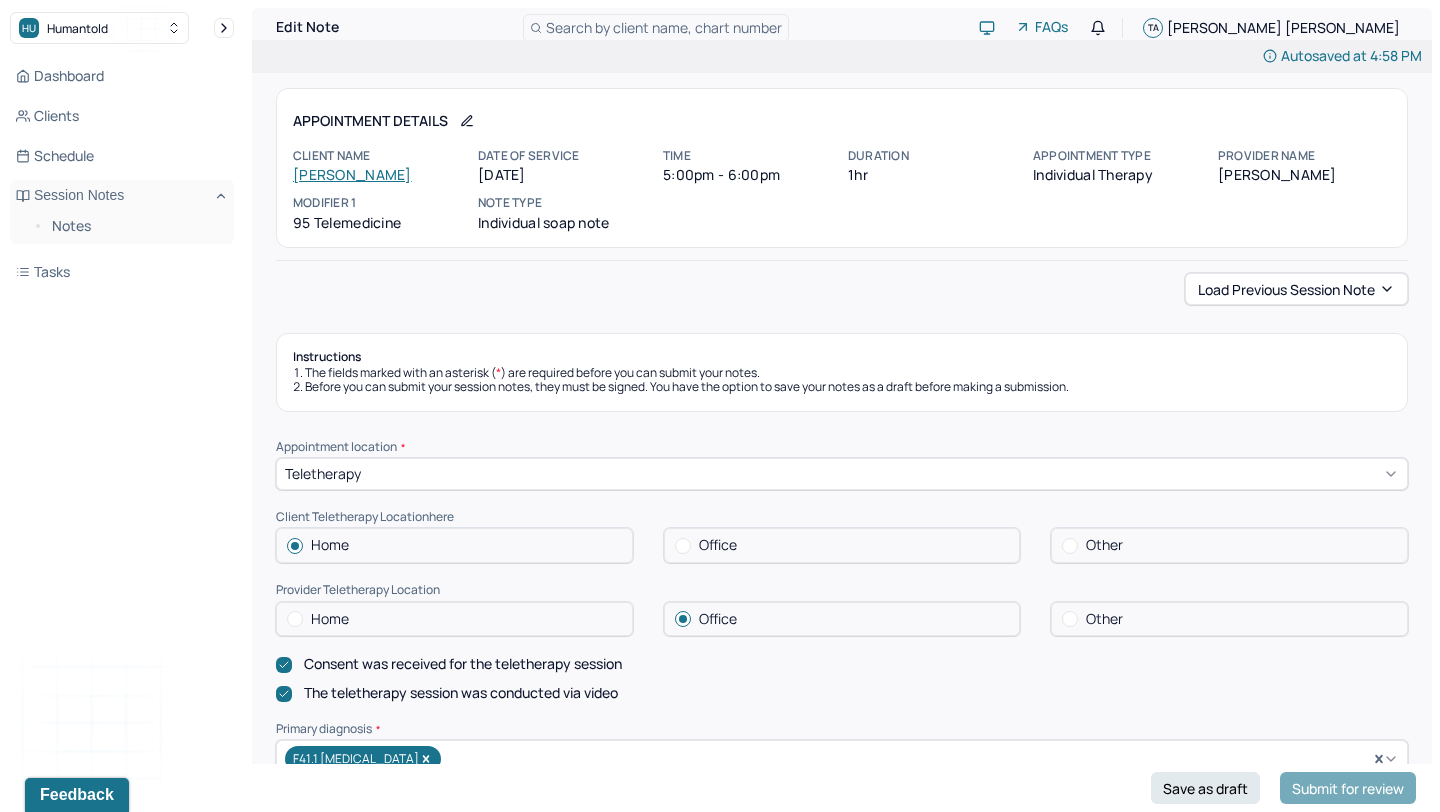 click on "[PERSON_NAME]" at bounding box center (352, 174) 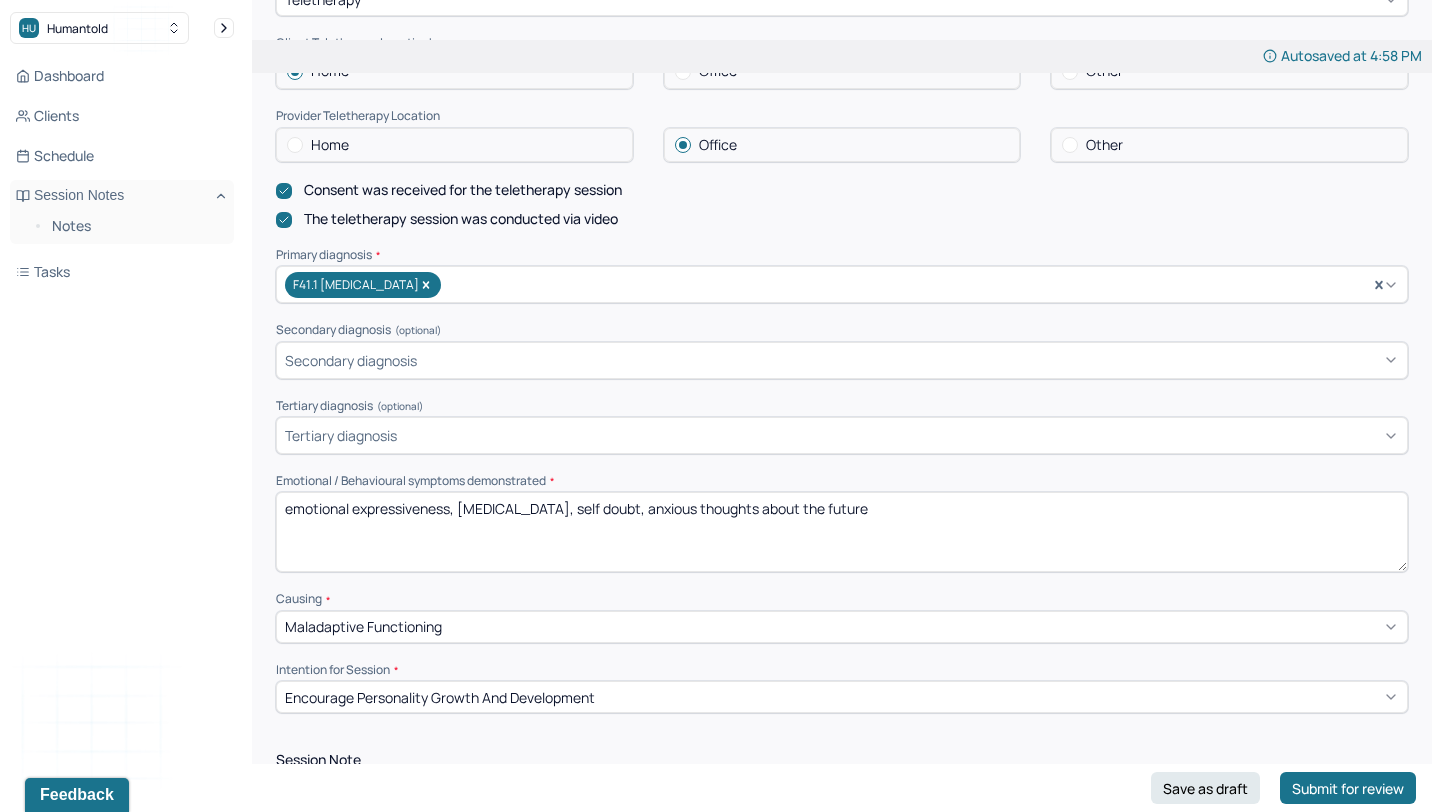 scroll, scrollTop: 697, scrollLeft: 0, axis: vertical 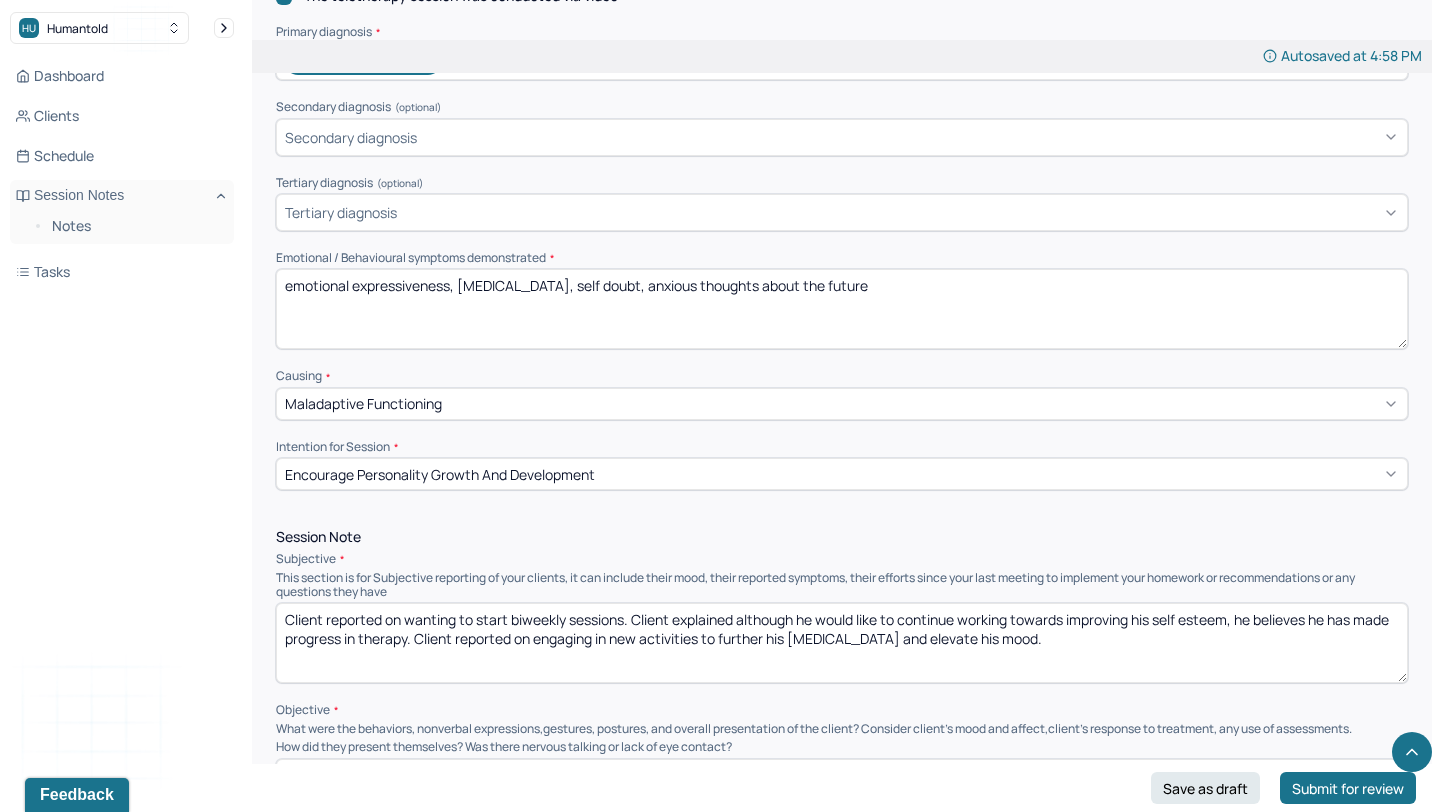 click on "emotional expressiveness, [MEDICAL_DATA], self doubt, anxious thoughts about the future" at bounding box center [842, 309] 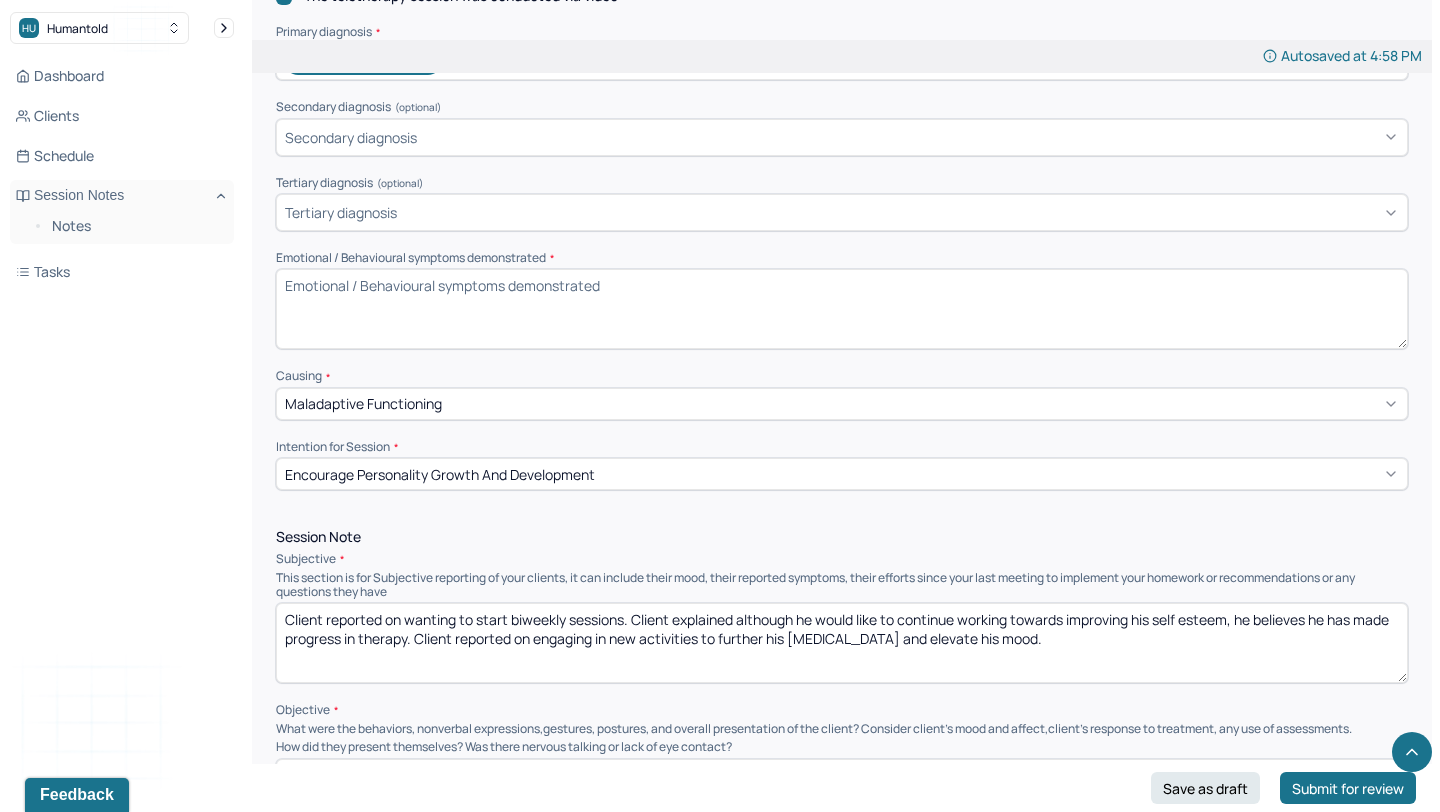 type 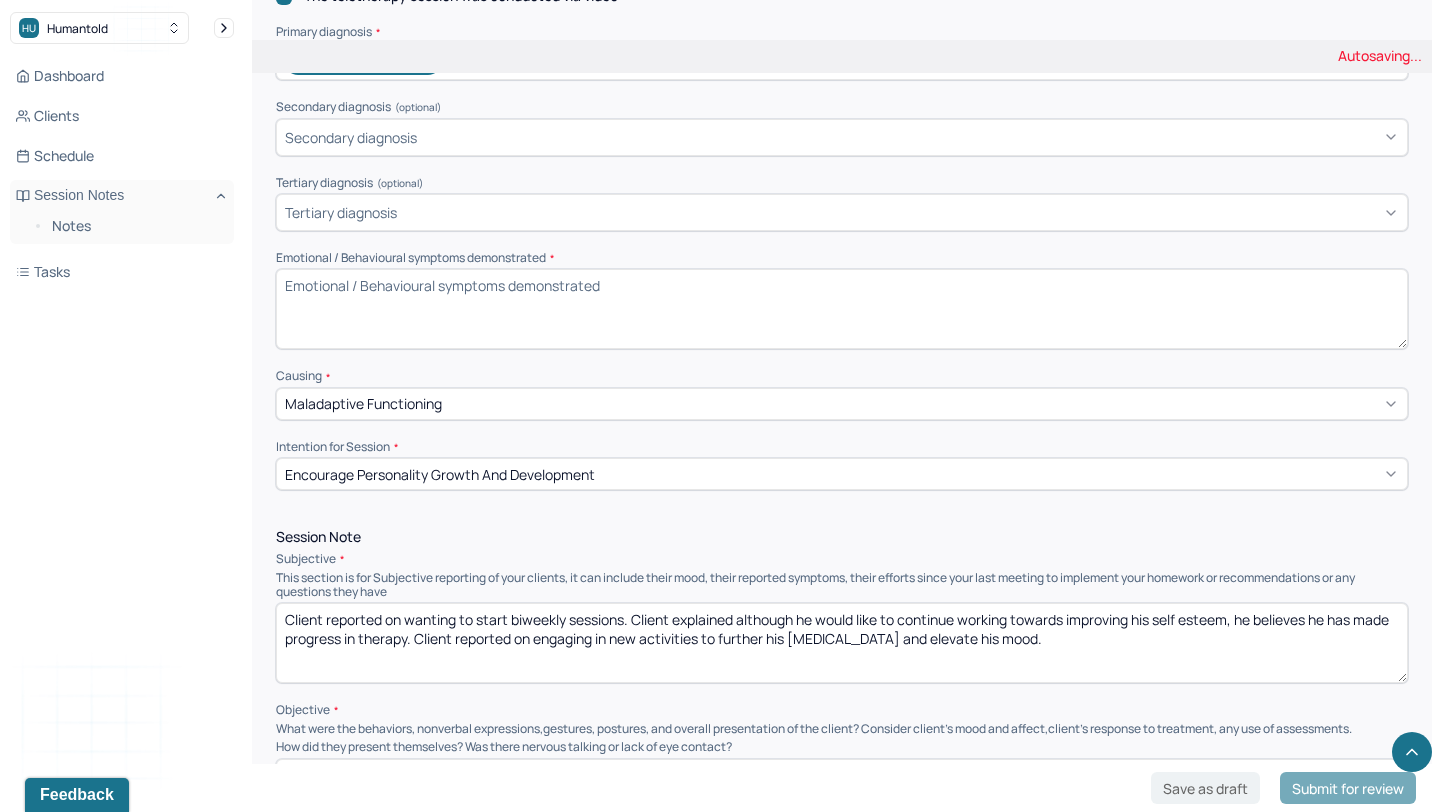 click on "Client reported on wanting to start biweekly sessions. Client explained although he would like to continue working towards improving his self esteem, he believes he has made progress in therapy. Client reported on engaging in new activities to further his [MEDICAL_DATA] and elevate his mood." at bounding box center (842, 643) 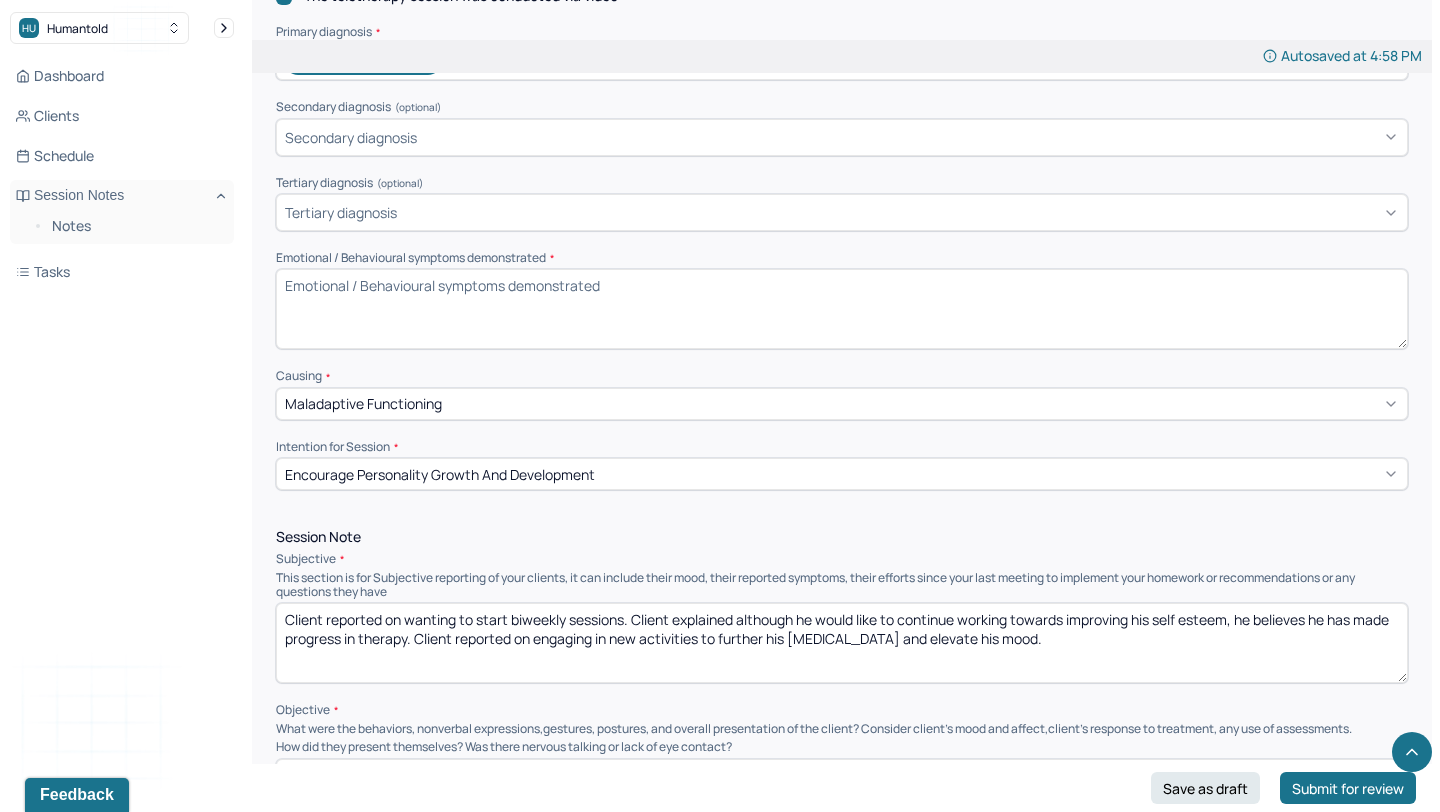 click on "Client reported on wanting to start biweekly sessions. Client explained although he would like to continue working towards improving his self esteem, he believes he has made progress in therapy. Client reported on engaging in new activities to further his [MEDICAL_DATA] and elevate his mood." at bounding box center (842, 643) 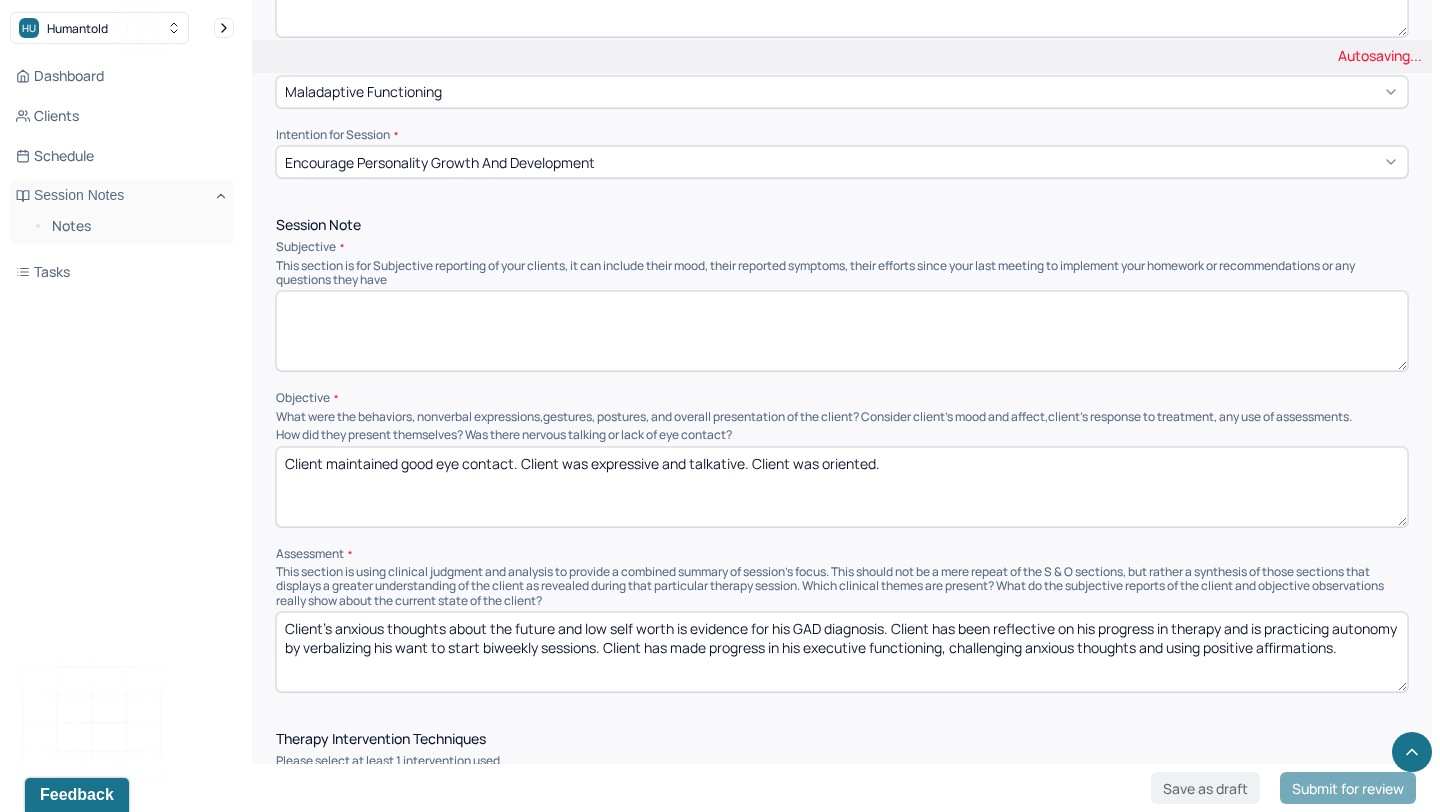 scroll, scrollTop: 1012, scrollLeft: 0, axis: vertical 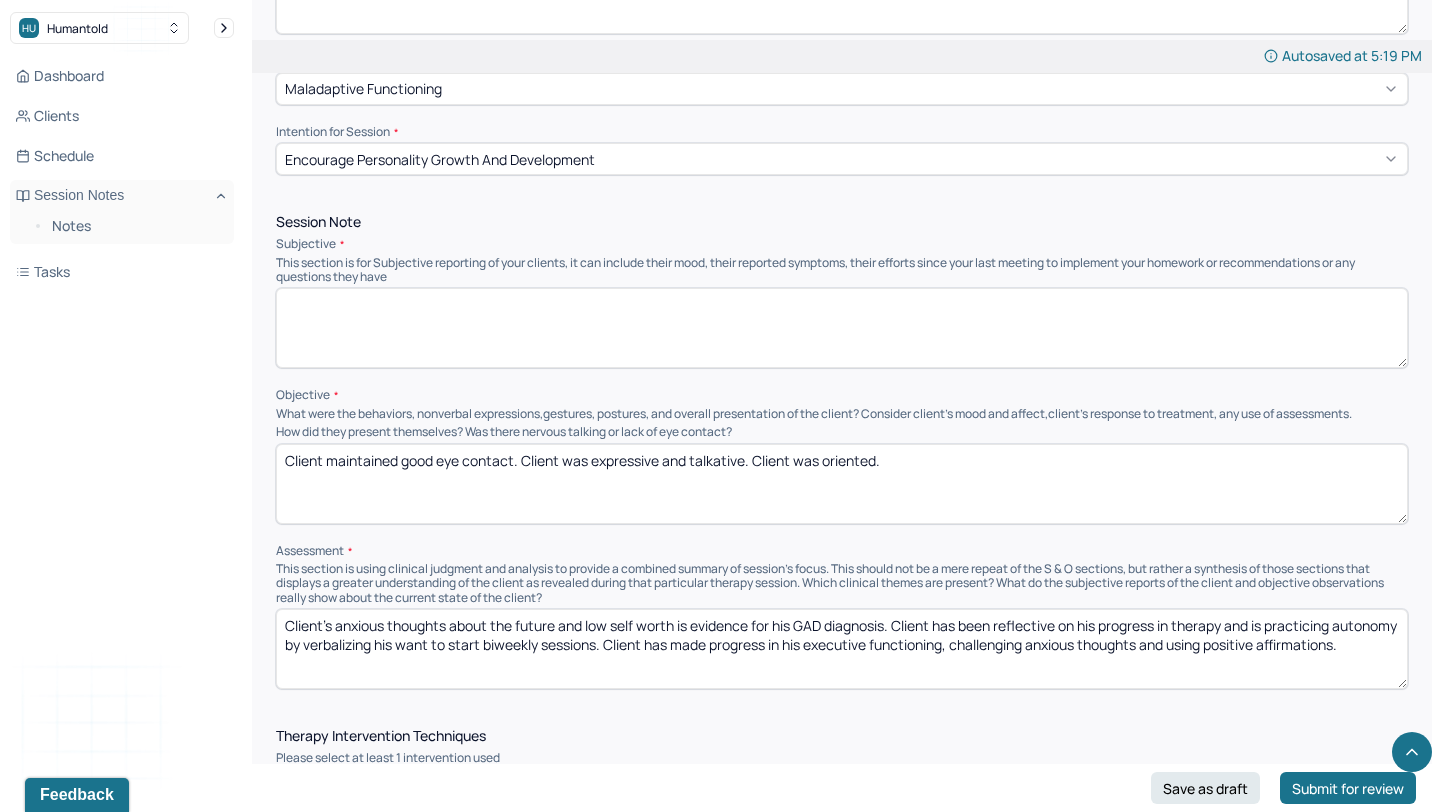 type 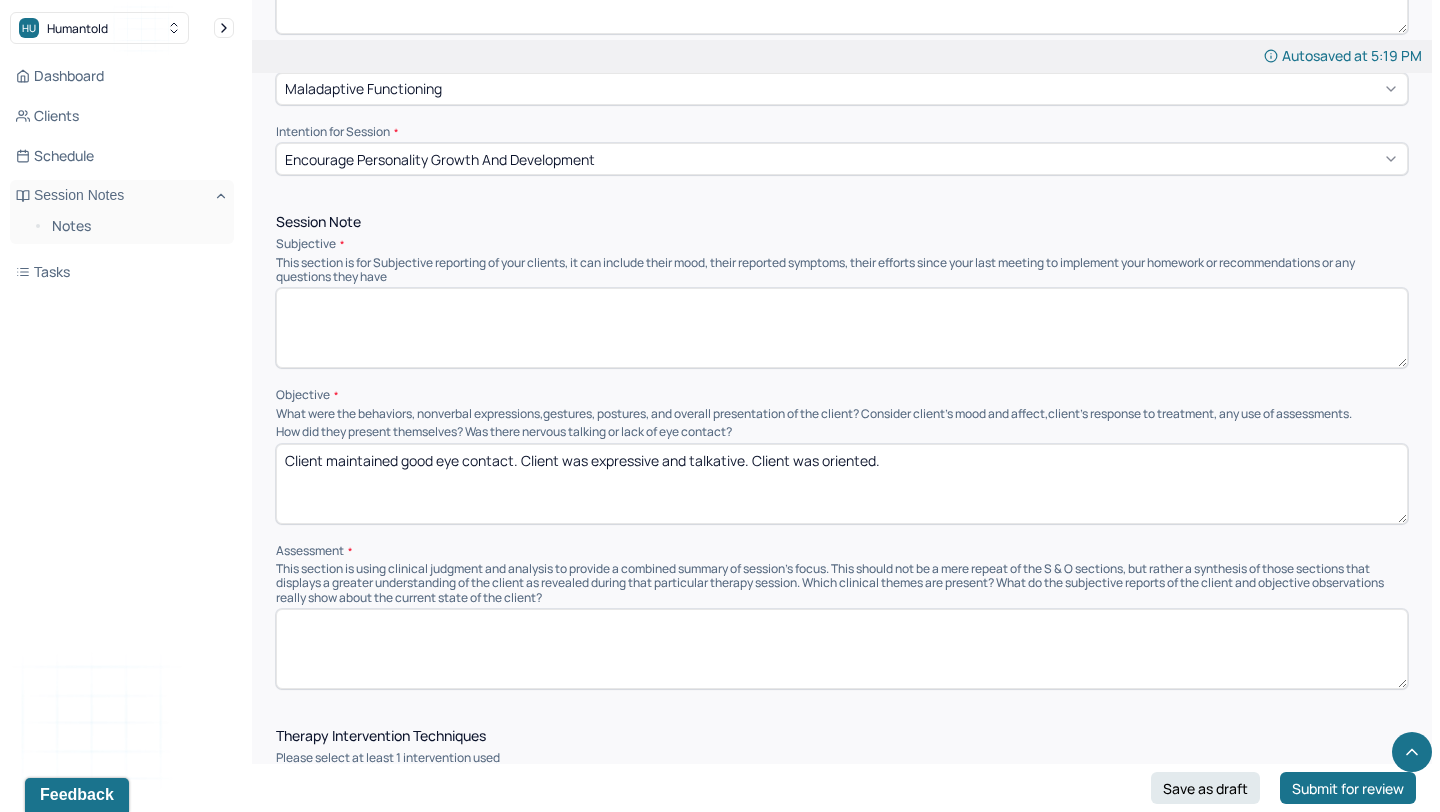 type 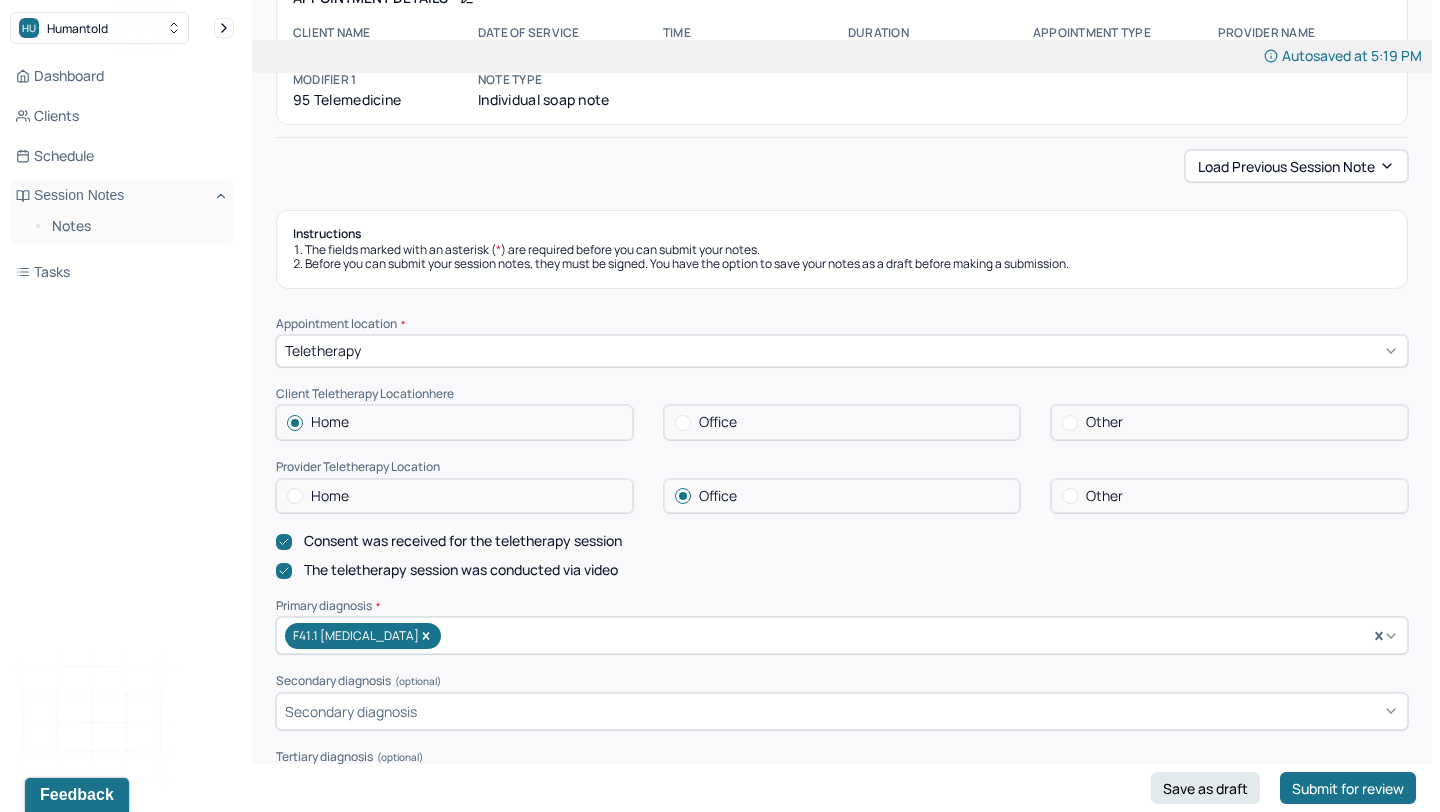 scroll, scrollTop: 0, scrollLeft: 0, axis: both 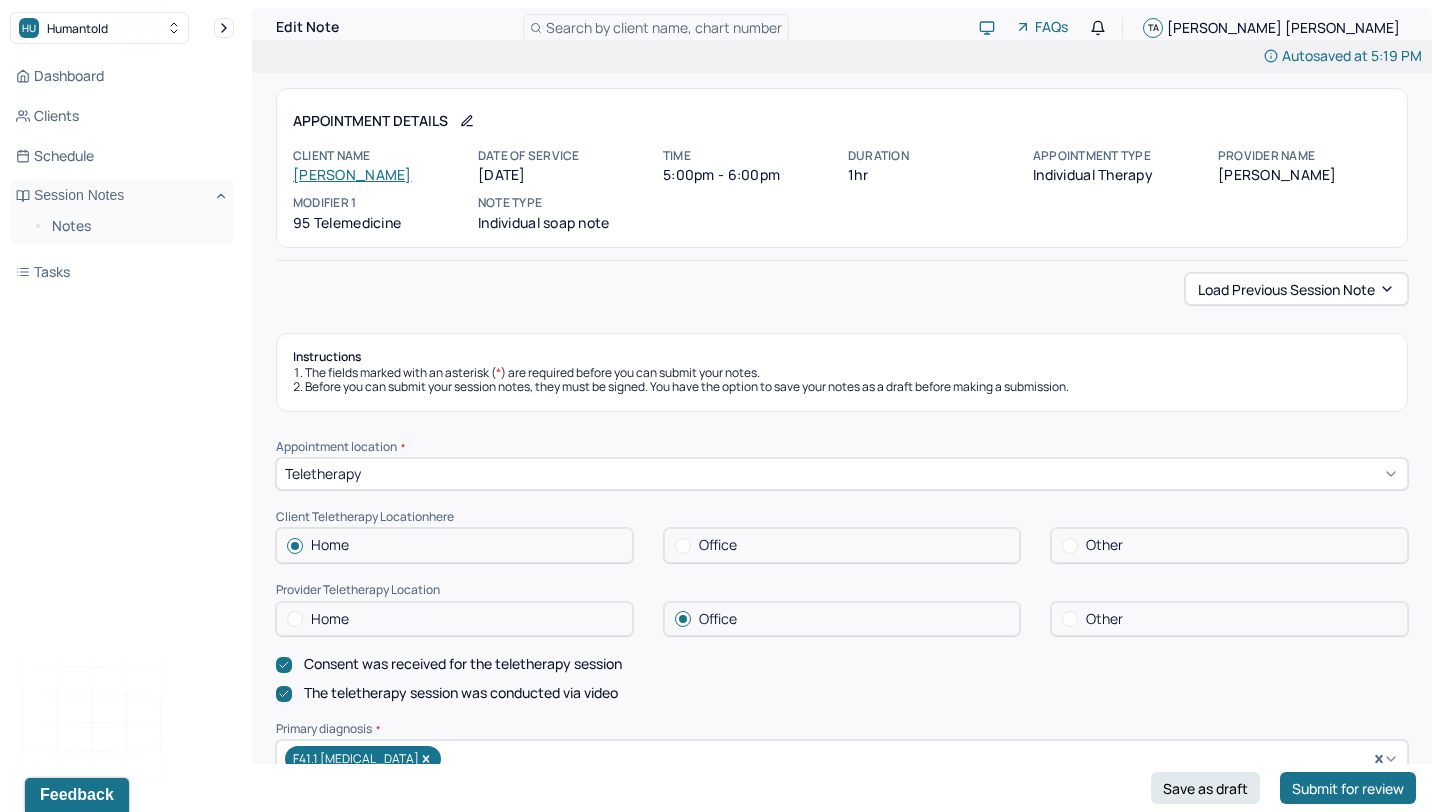 type 